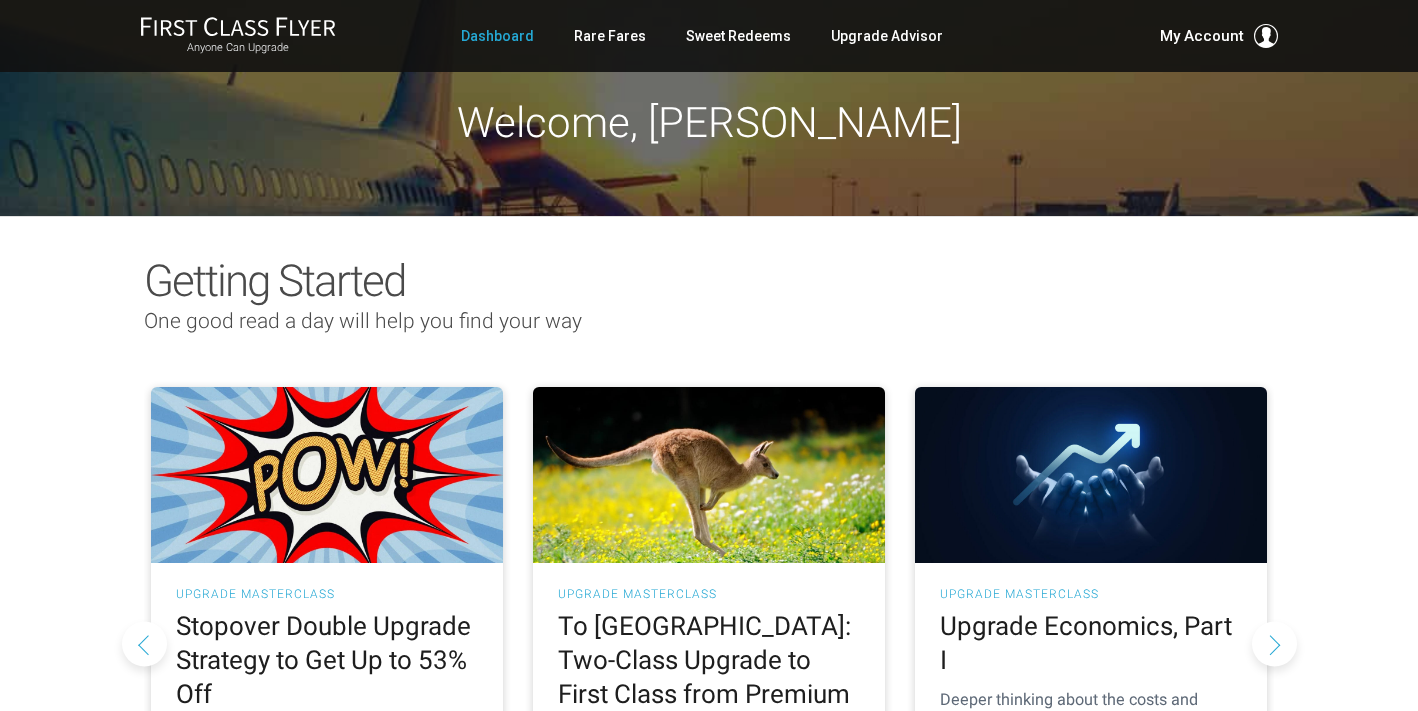 scroll, scrollTop: 0, scrollLeft: 0, axis: both 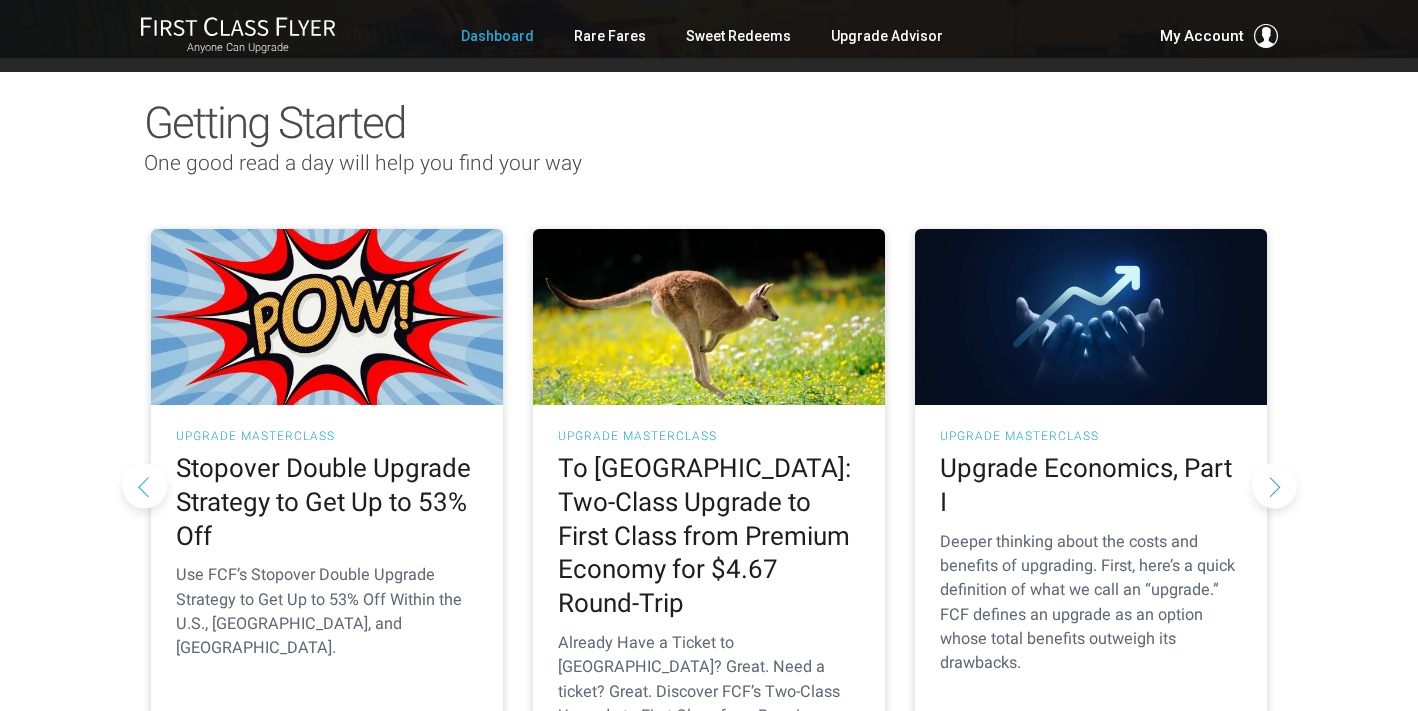 click at bounding box center (144, 485) 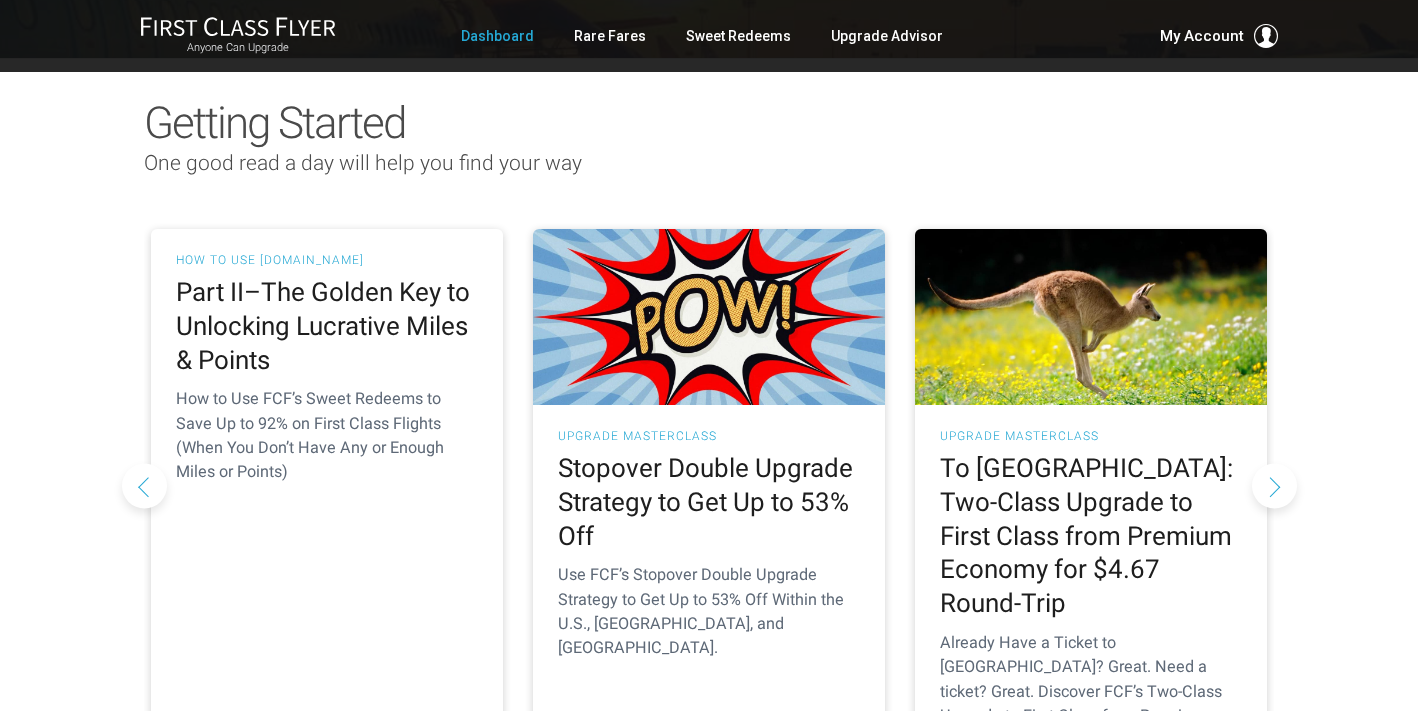 click at bounding box center (1274, 485) 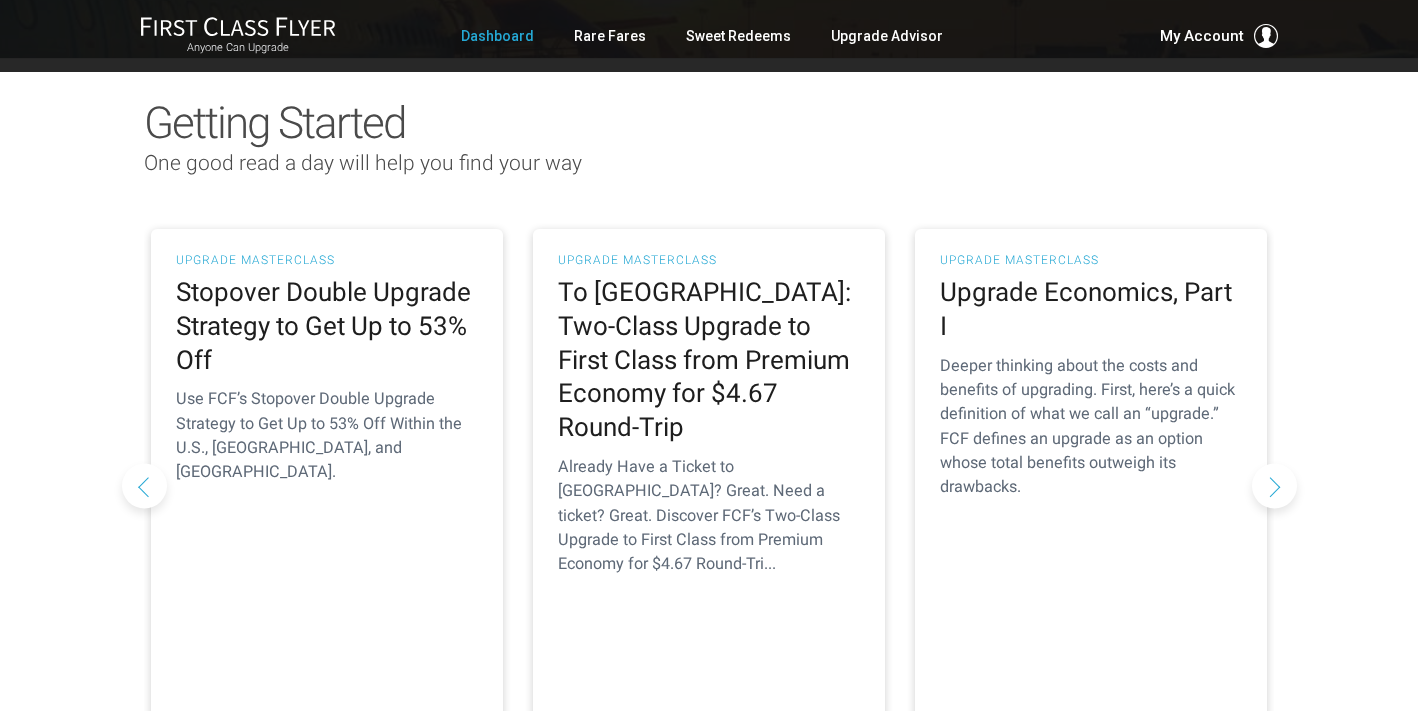 click at bounding box center (1274, 485) 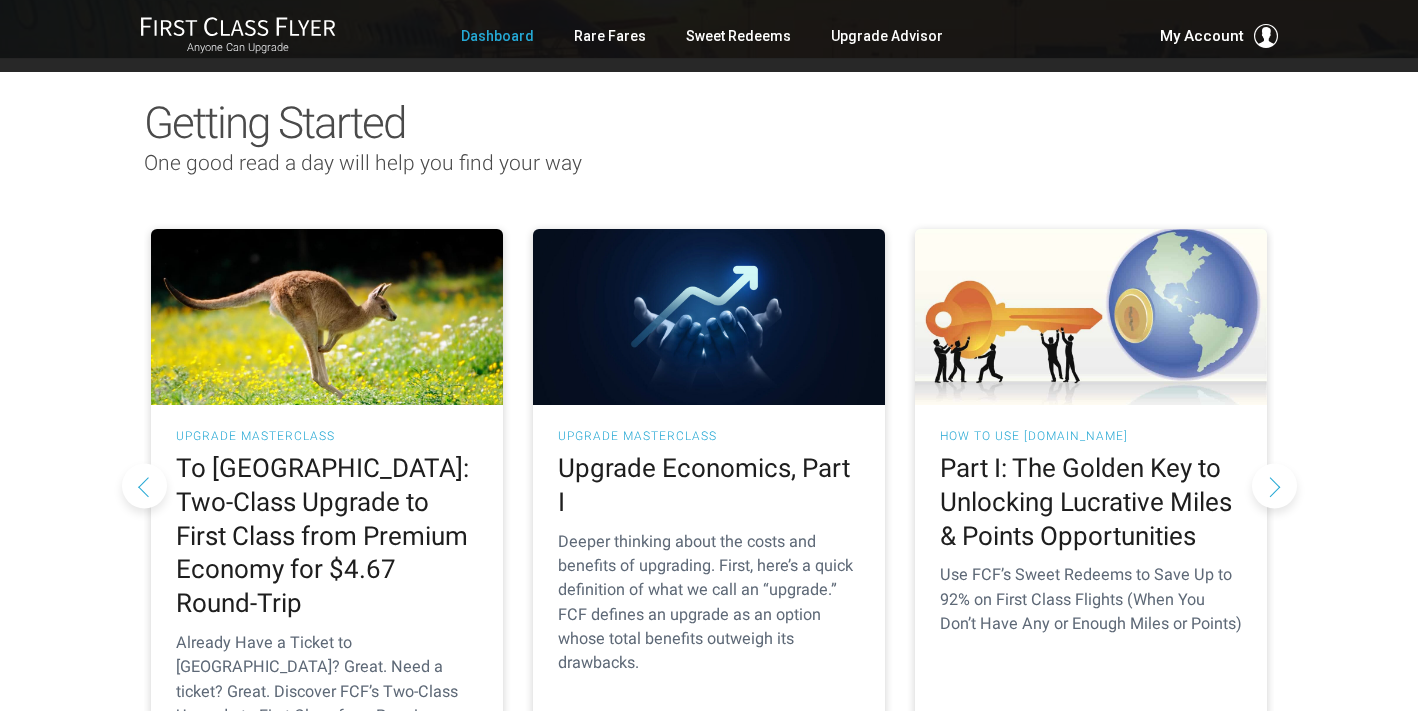 click at bounding box center (1274, 485) 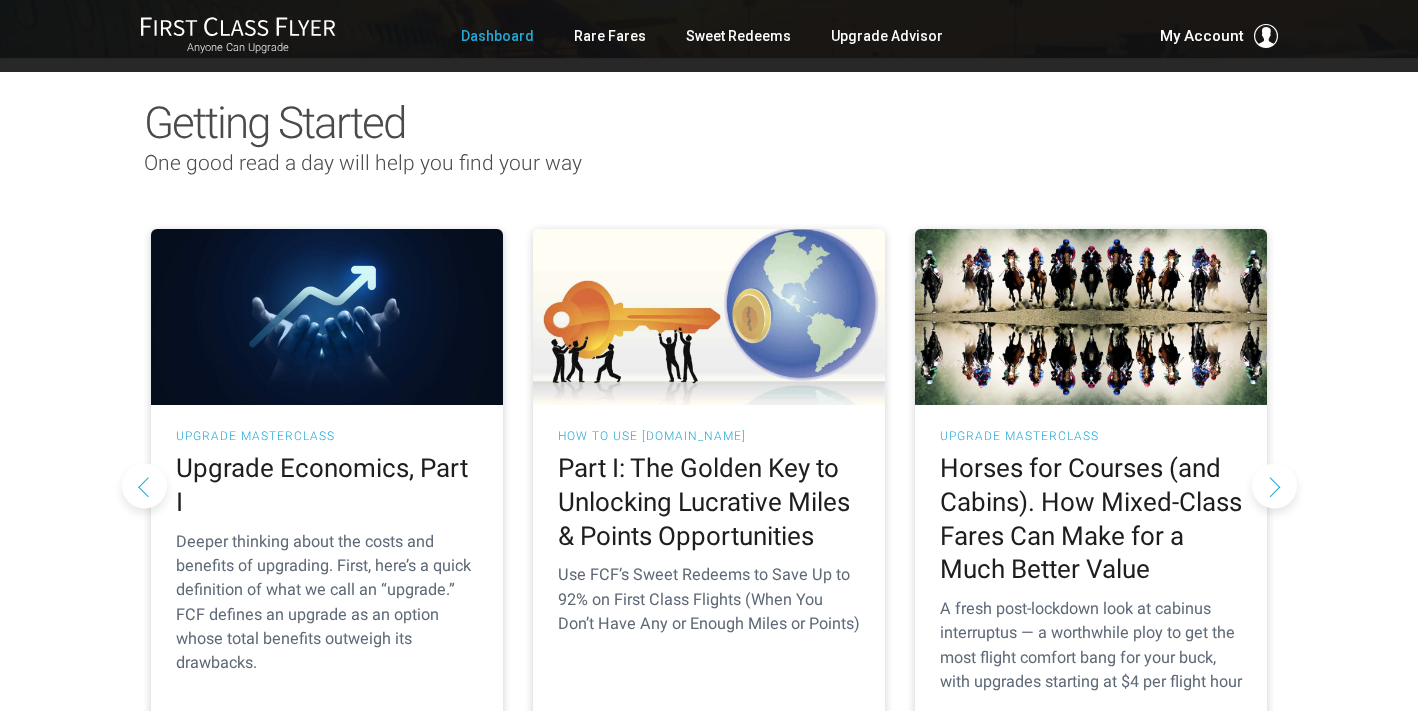 click at bounding box center (1274, 485) 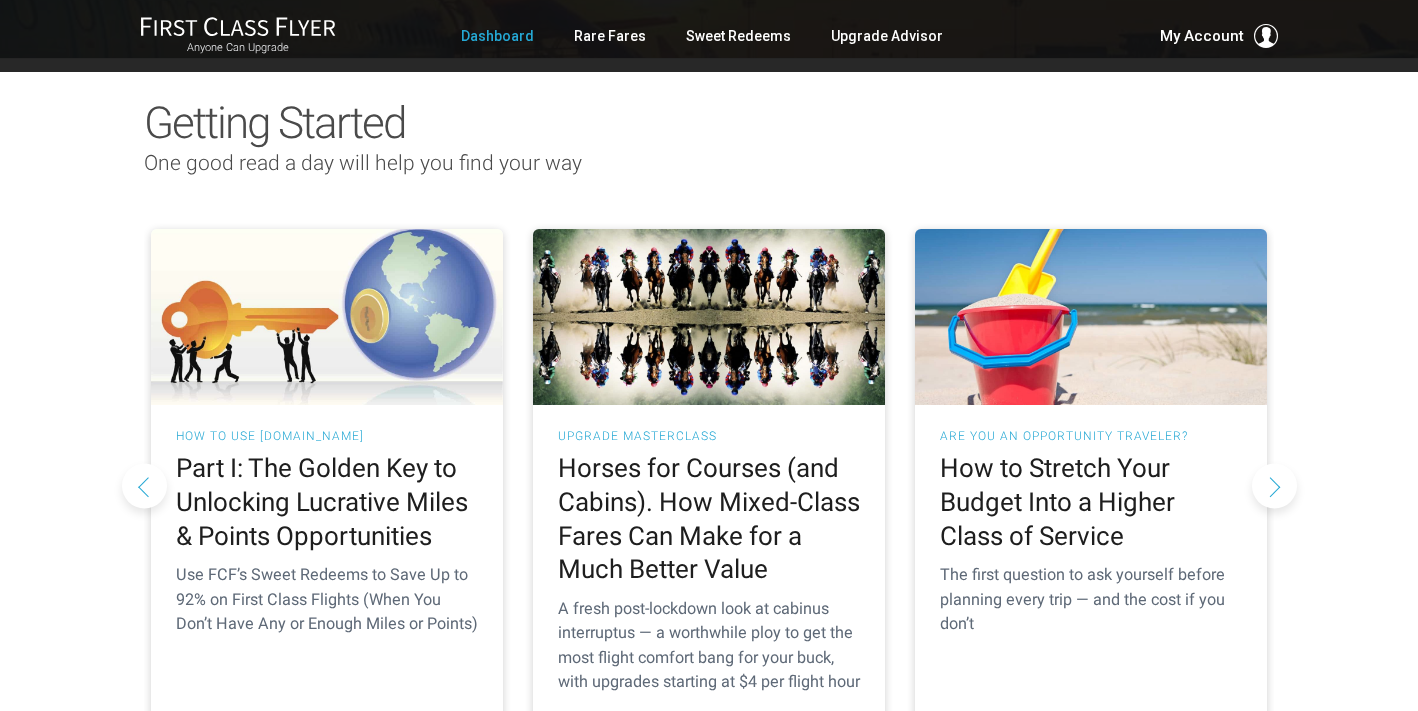 click at bounding box center [1274, 485] 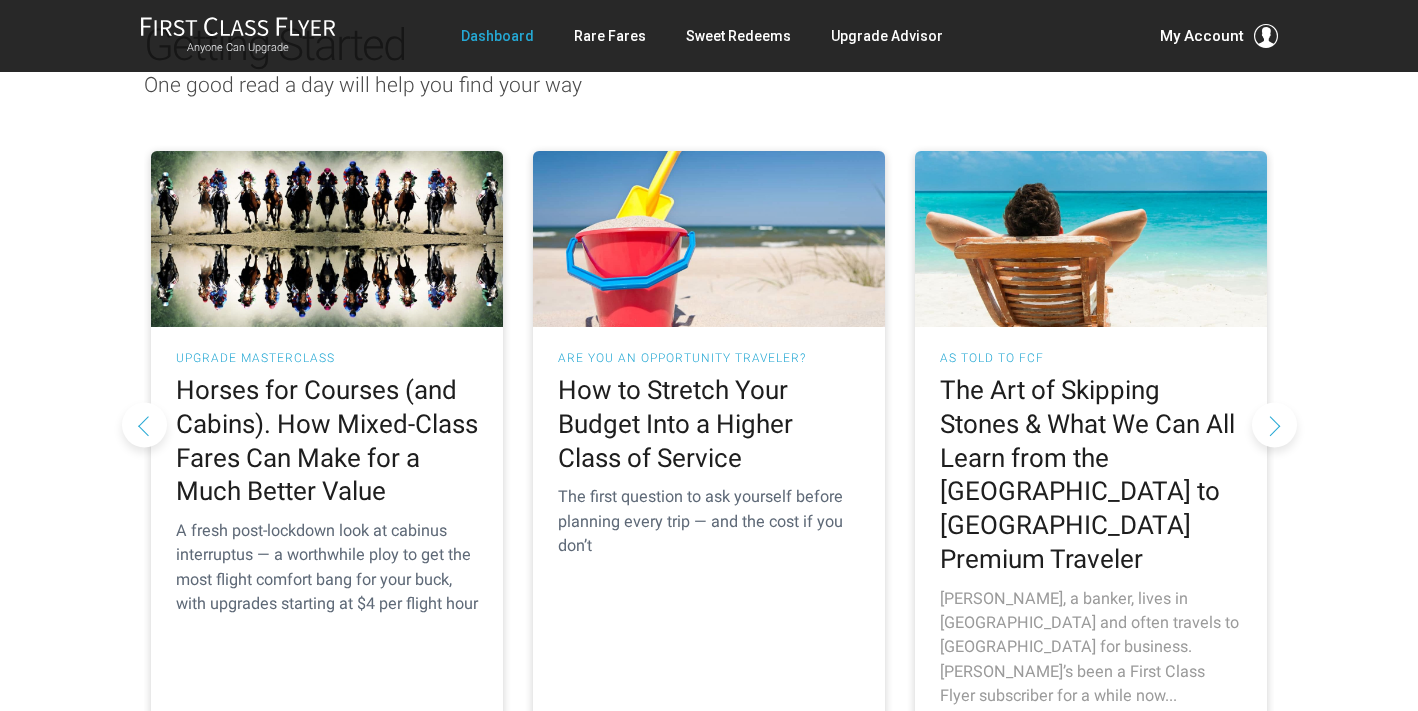 scroll, scrollTop: 239, scrollLeft: 0, axis: vertical 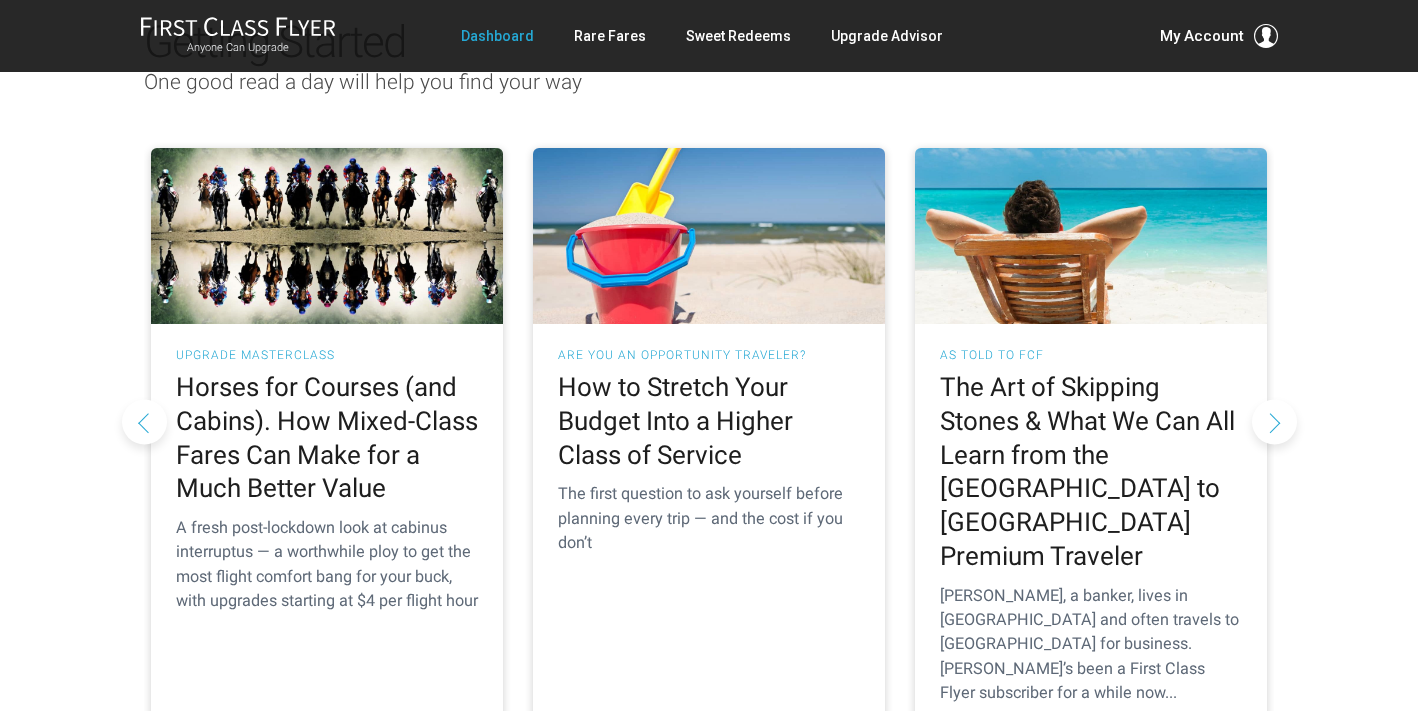 click at bounding box center [1274, 421] 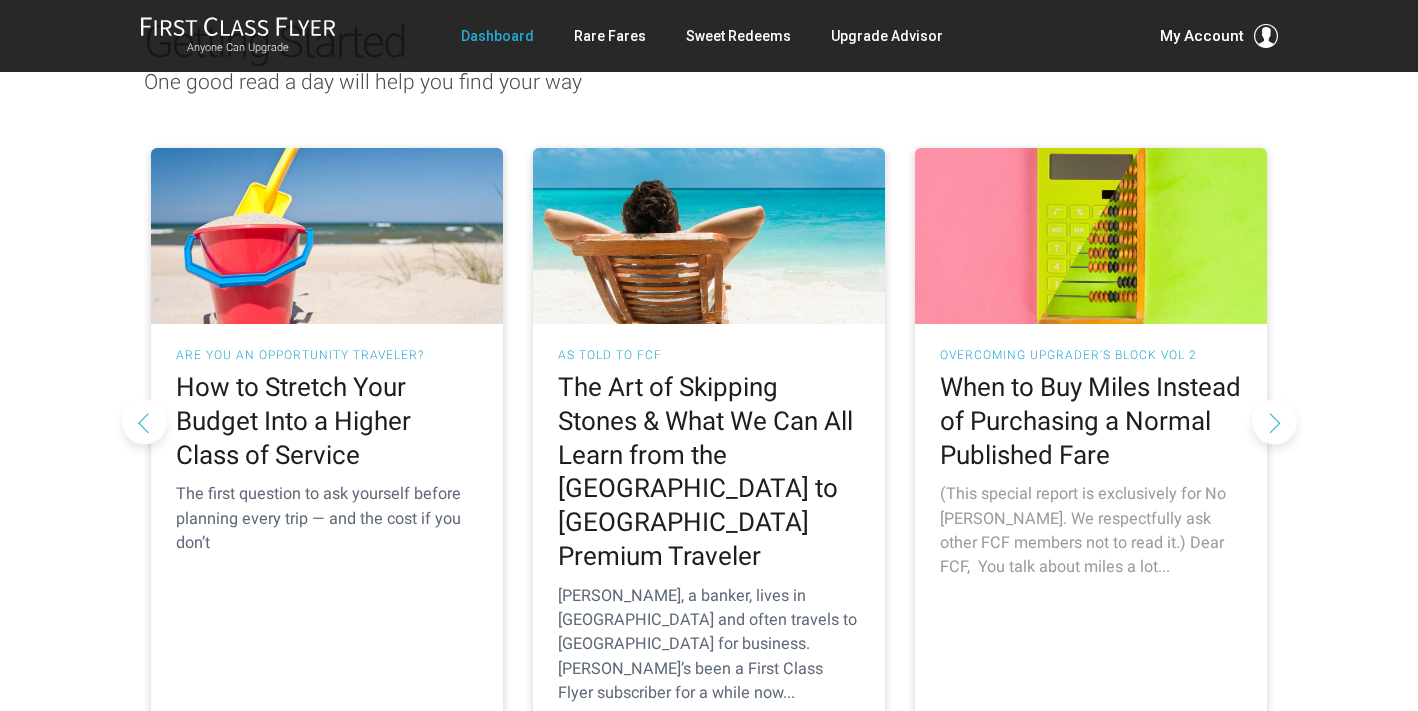 click on "(This special report is exclusively for No [PERSON_NAME]. We respectfully ask other FCF members not to read it.) Dear FCF,  You talk about miles a lot..." at bounding box center (1091, 530) 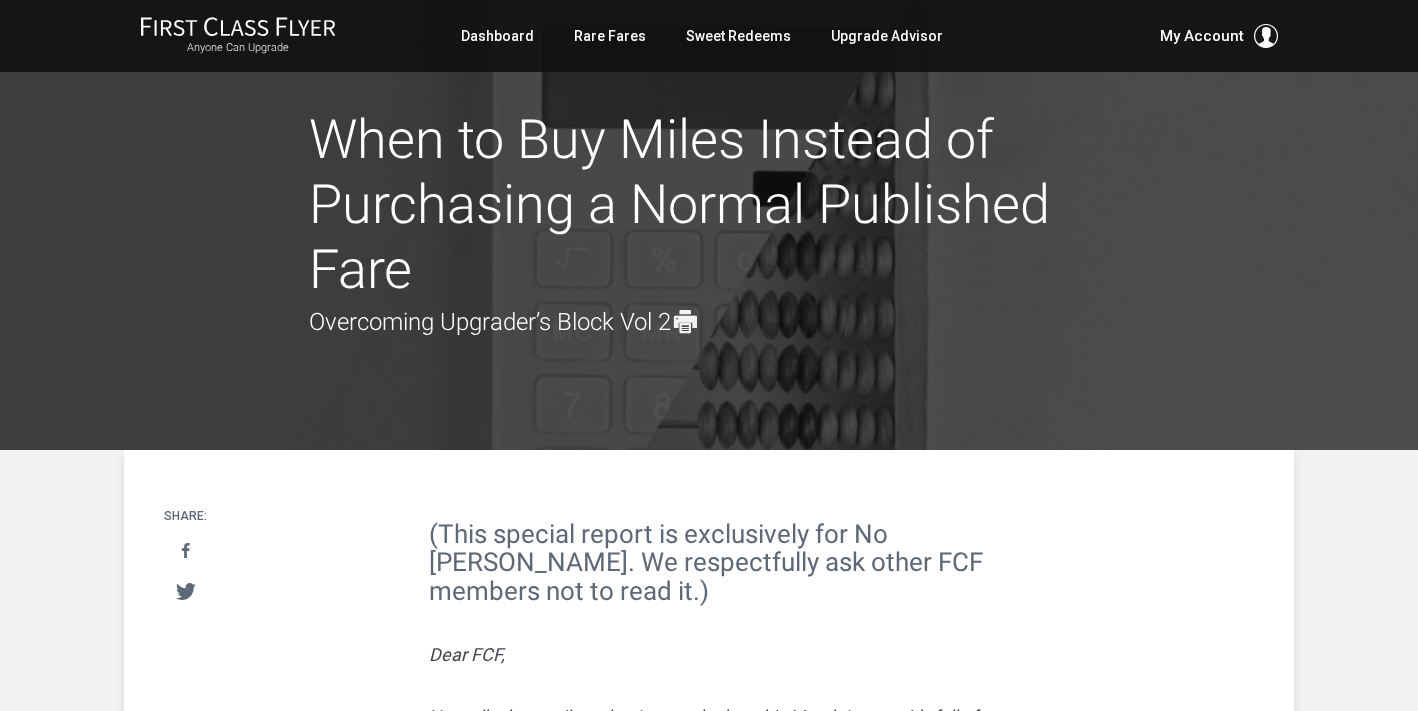 scroll, scrollTop: 0, scrollLeft: 0, axis: both 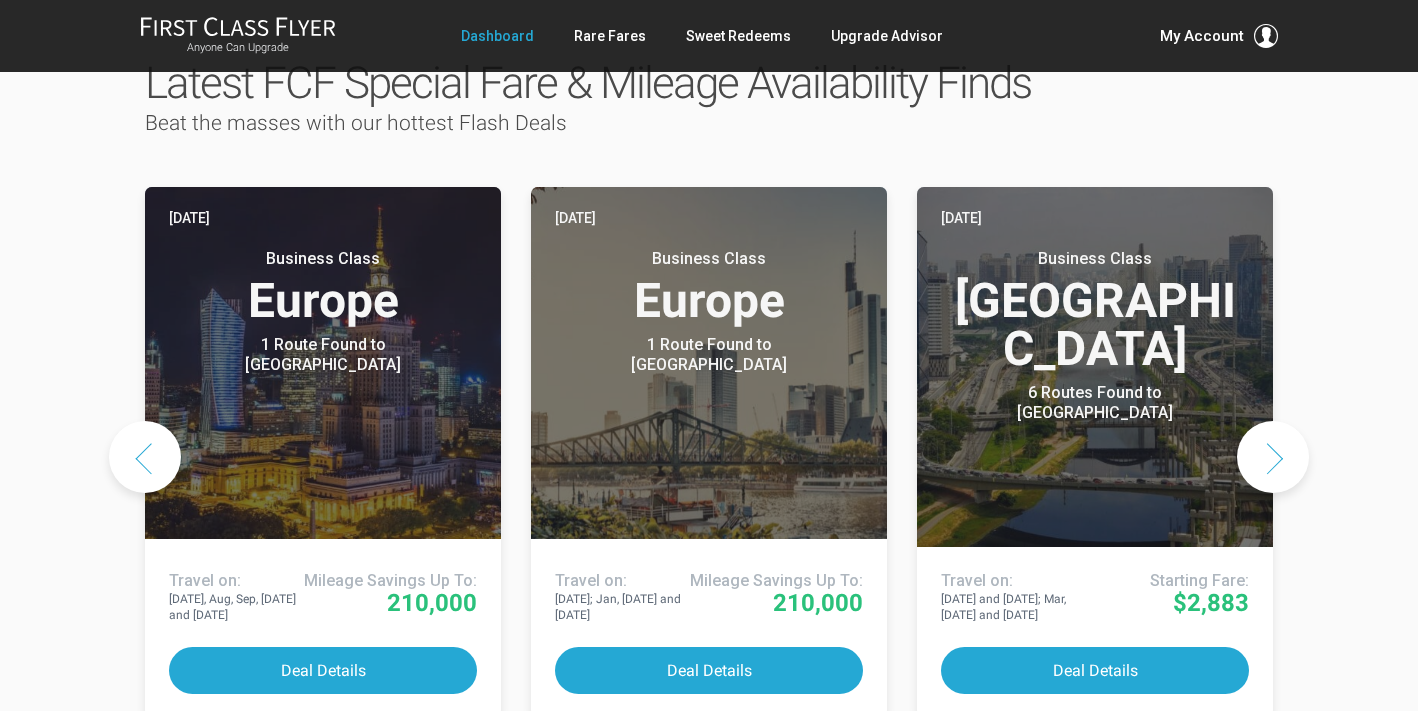click at bounding box center (1273, 457) 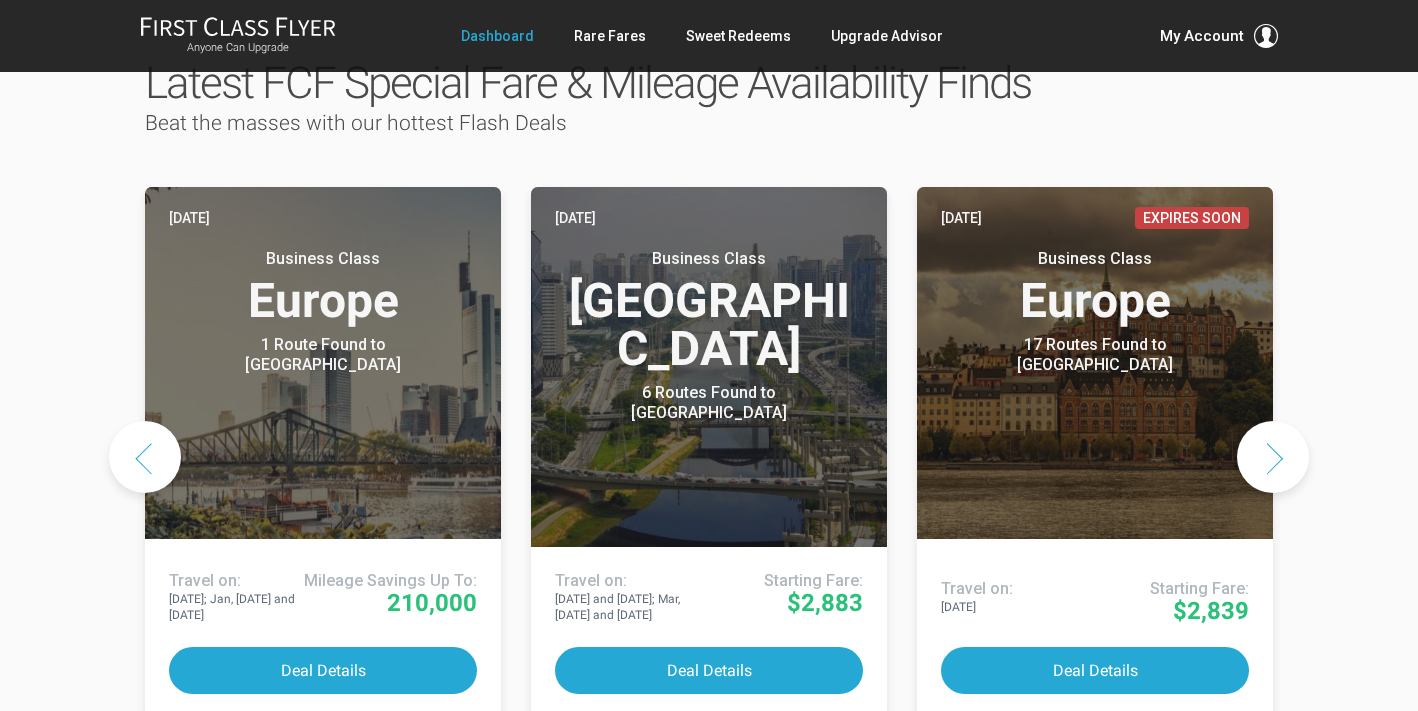 click at bounding box center [1273, 457] 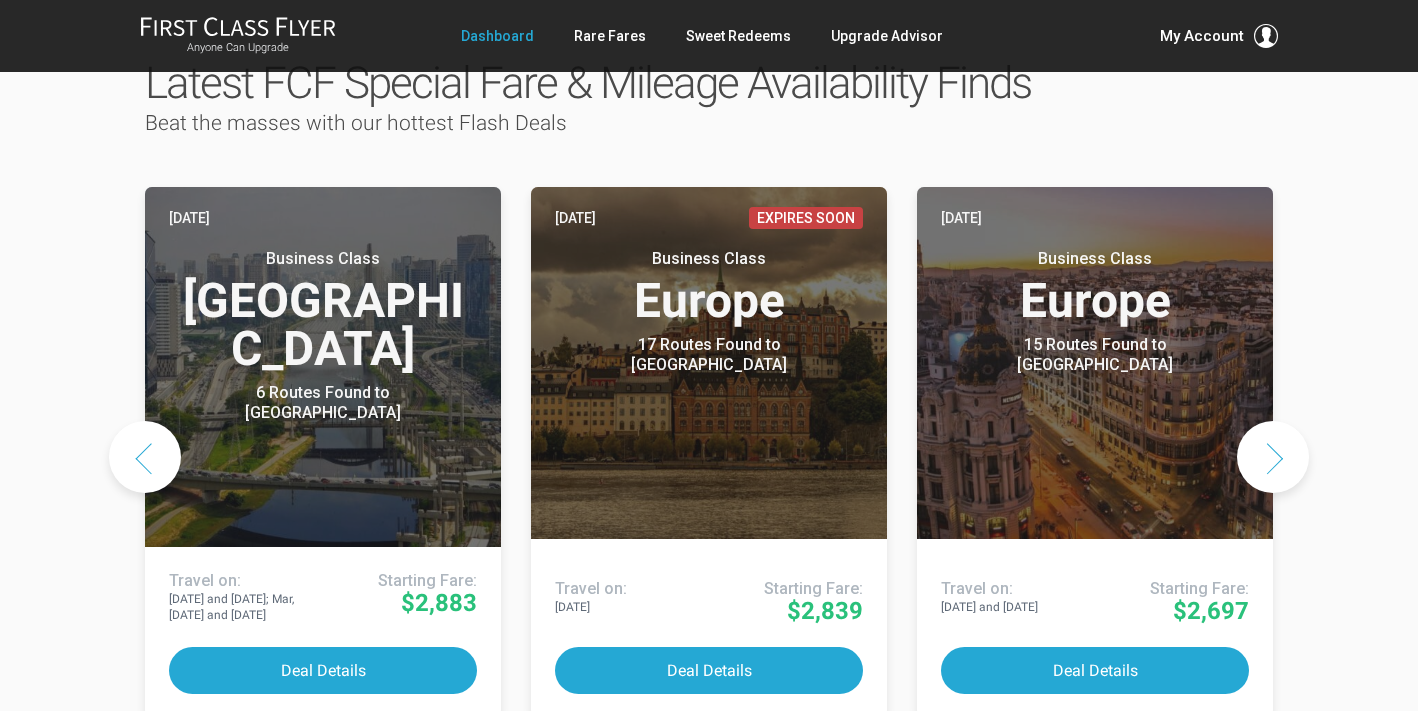 click at bounding box center [1273, 457] 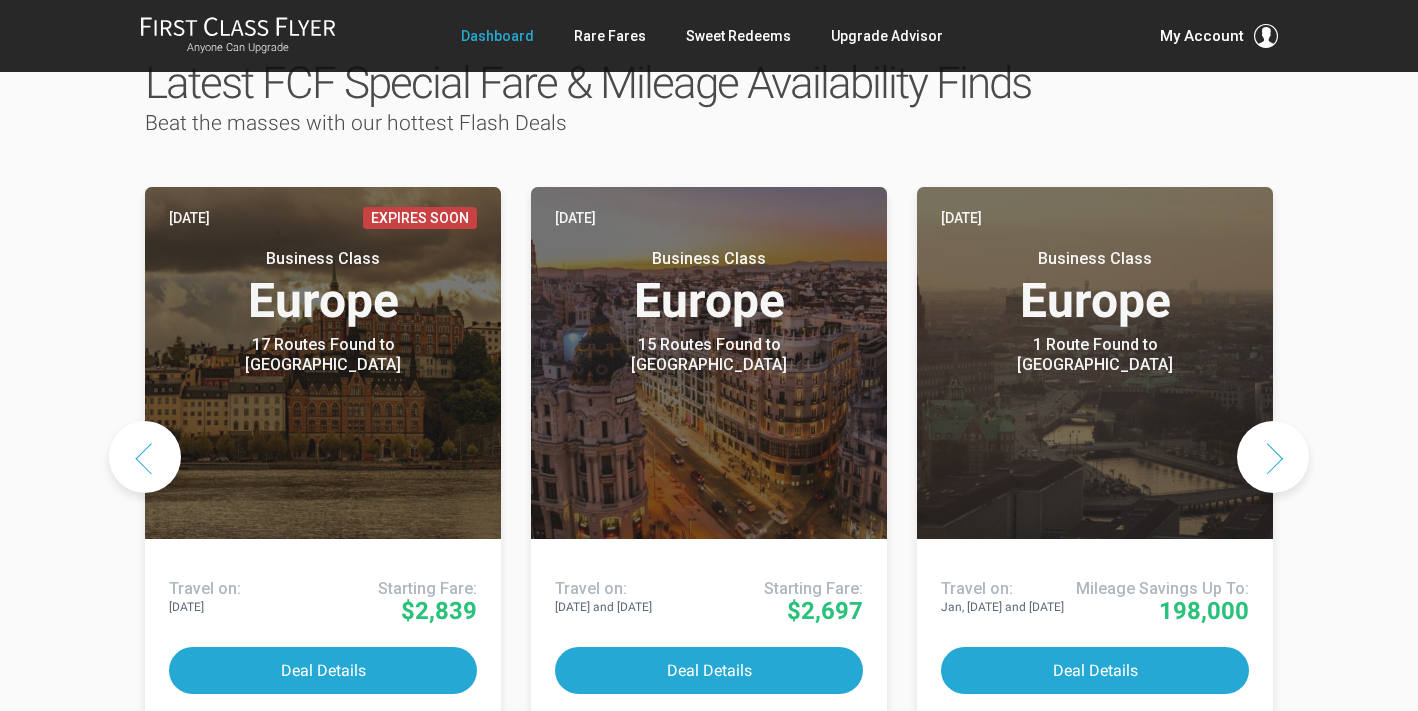 click at bounding box center [1273, 457] 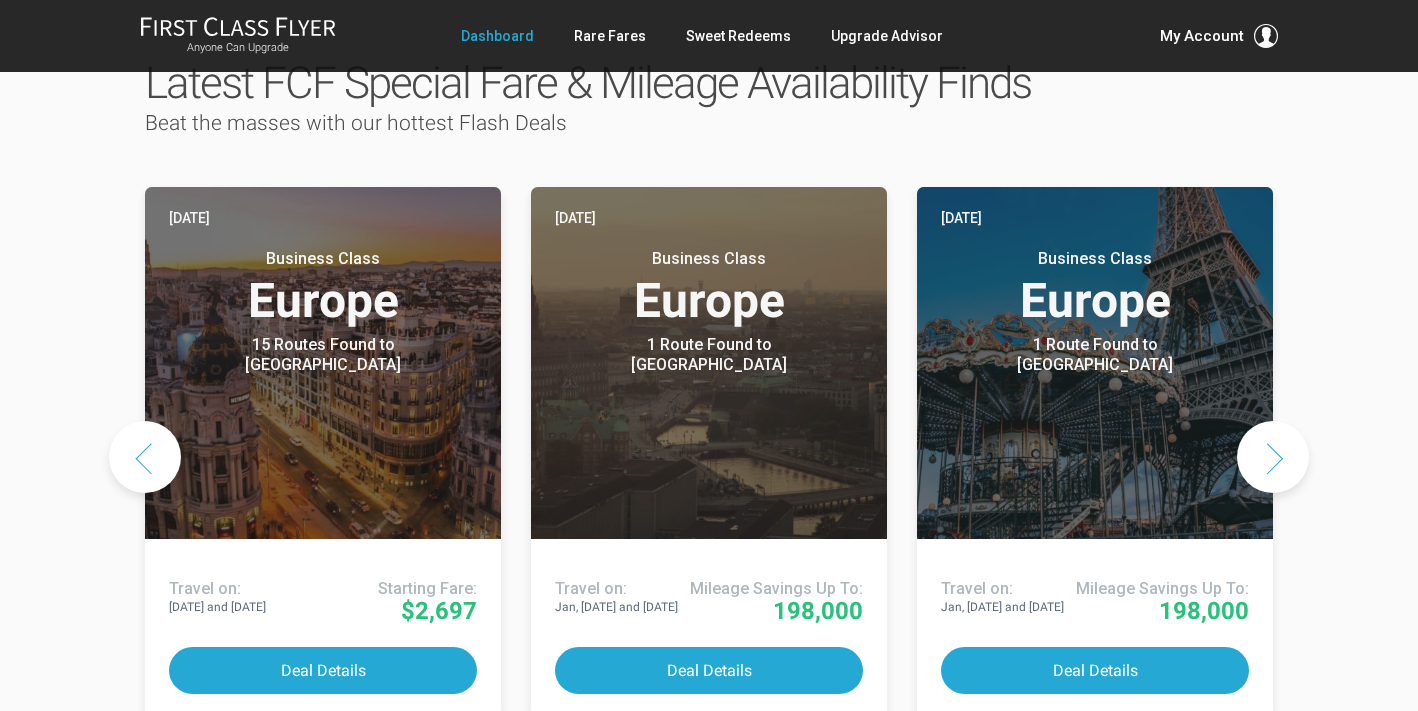 click at bounding box center [1273, 457] 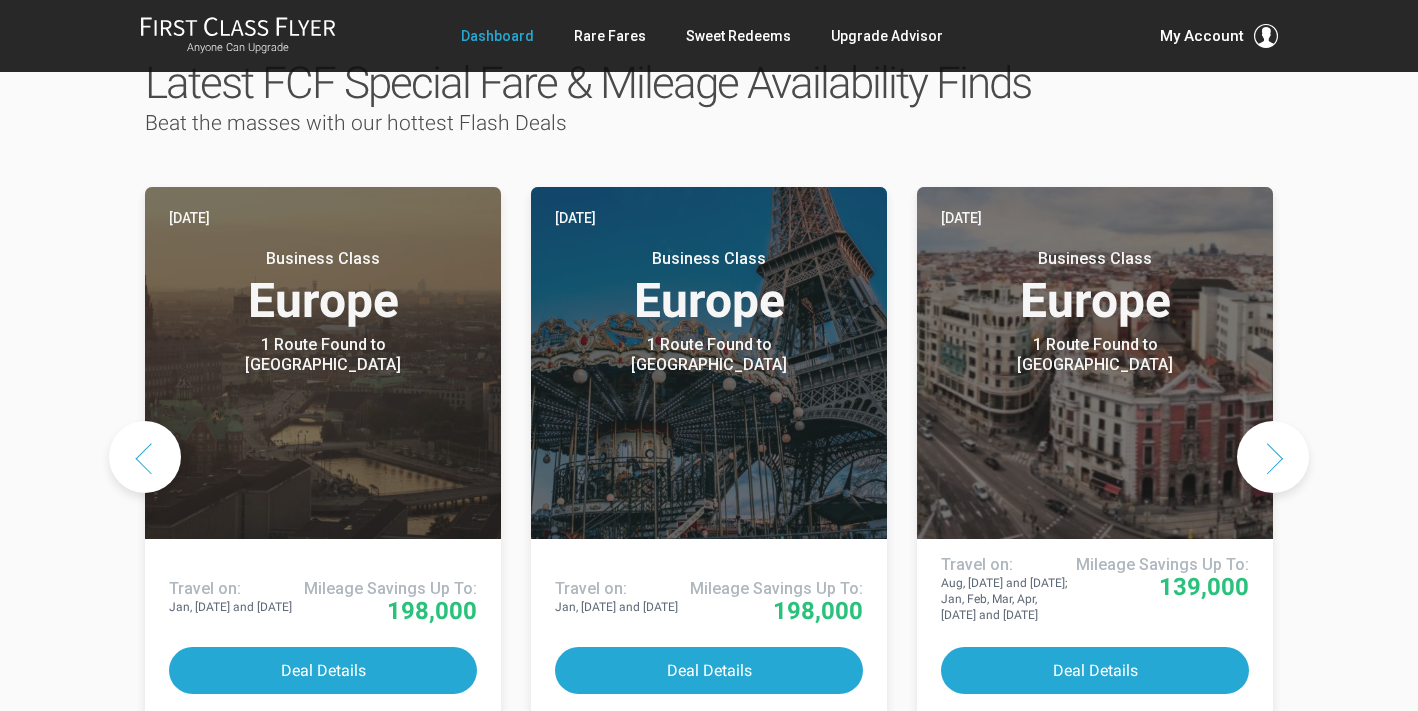 click at bounding box center [1273, 457] 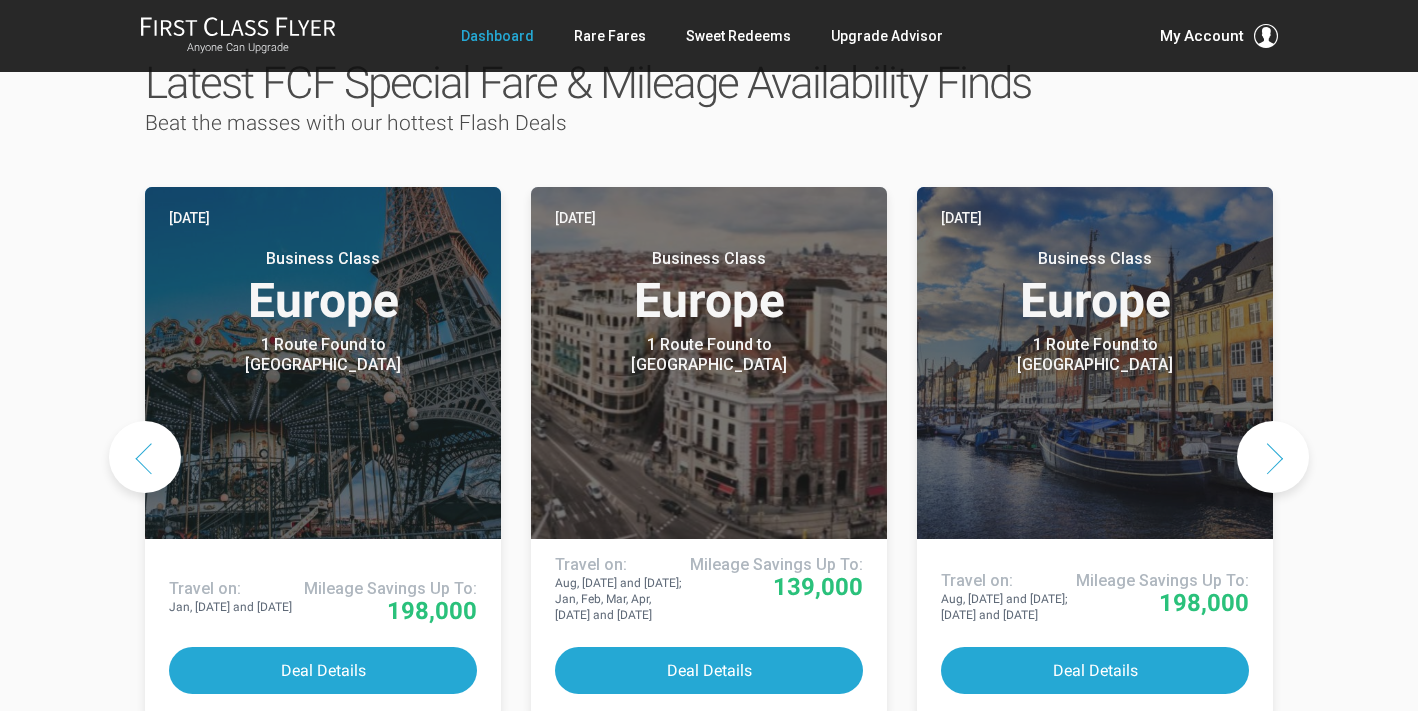 click at bounding box center (1273, 457) 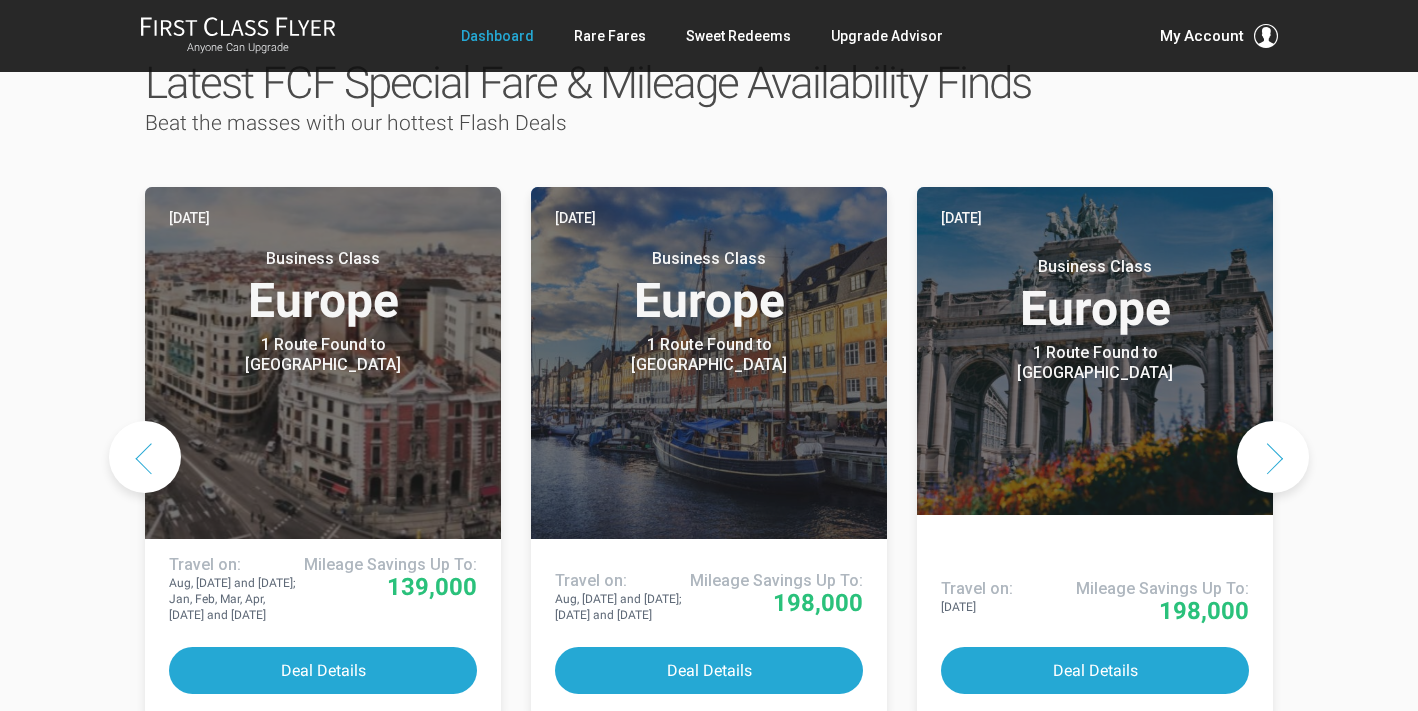 click at bounding box center [1273, 457] 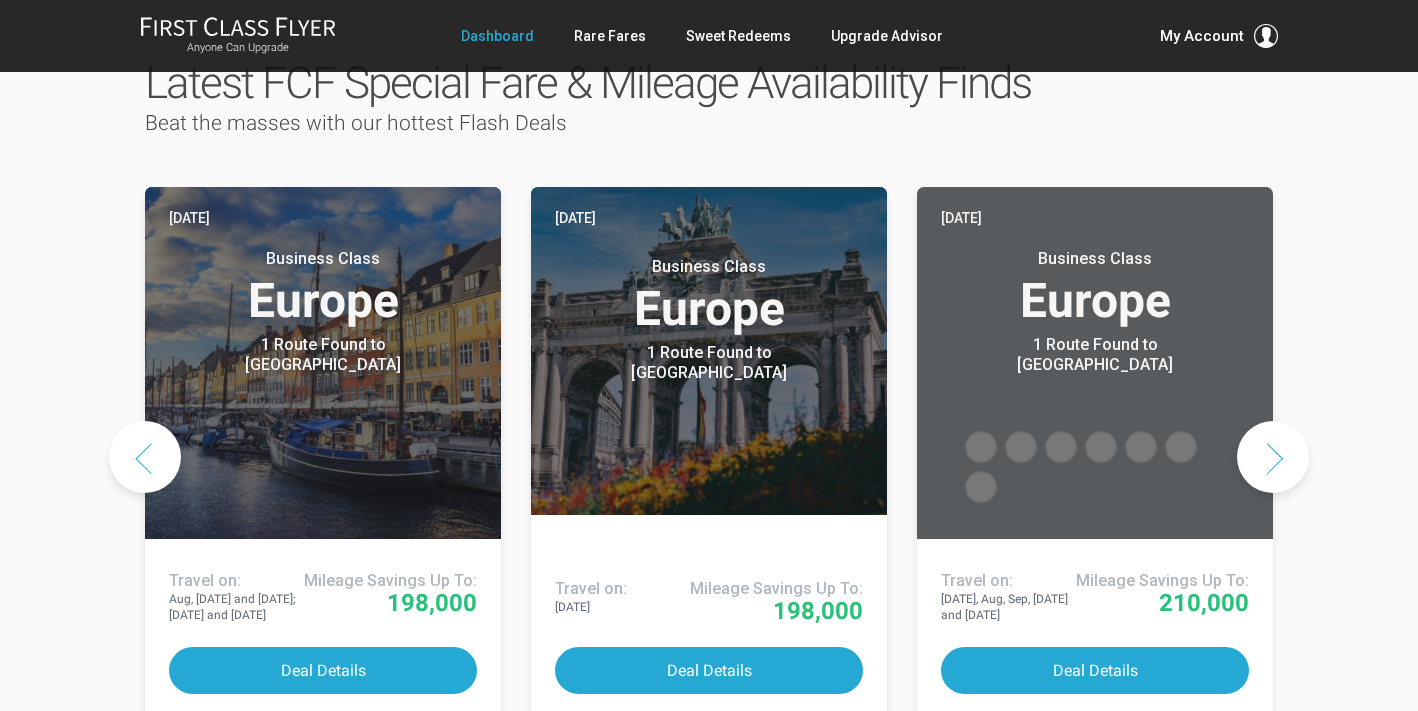 click at bounding box center [1273, 457] 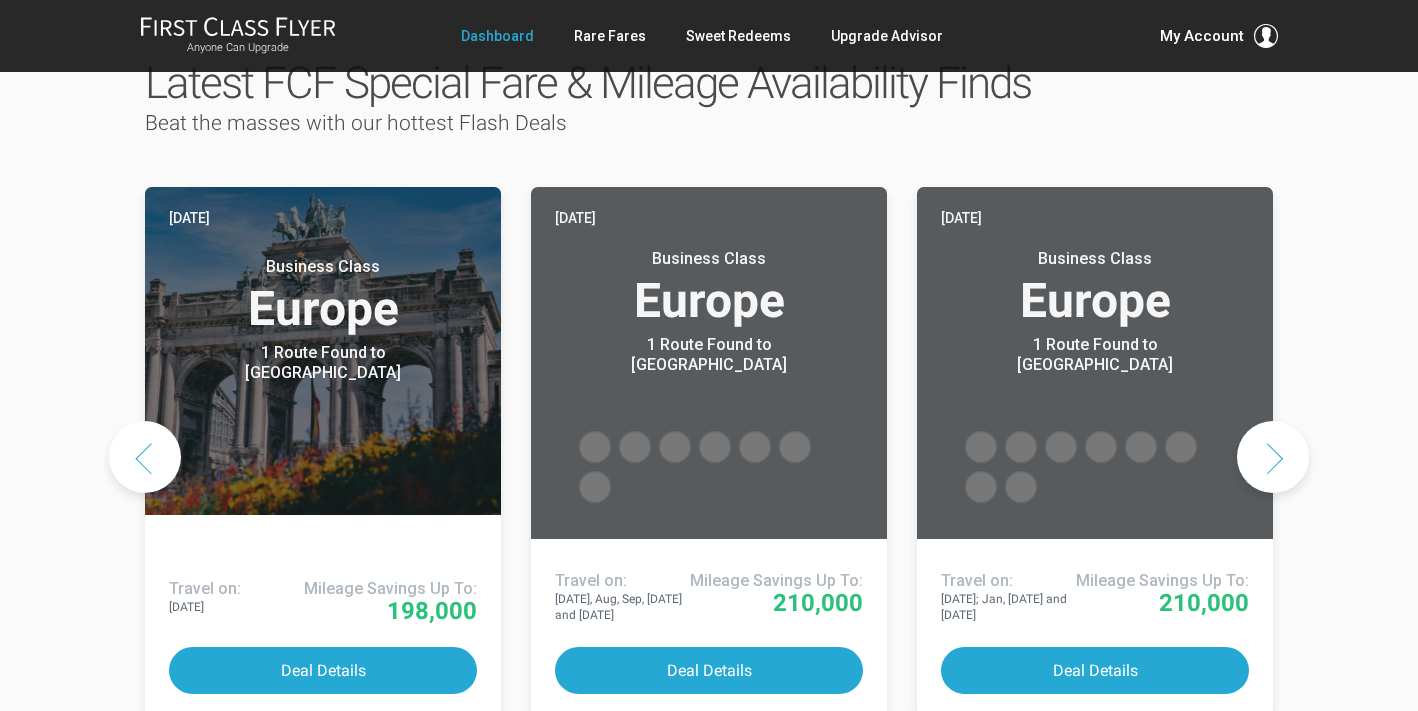 scroll, scrollTop: 1025, scrollLeft: 0, axis: vertical 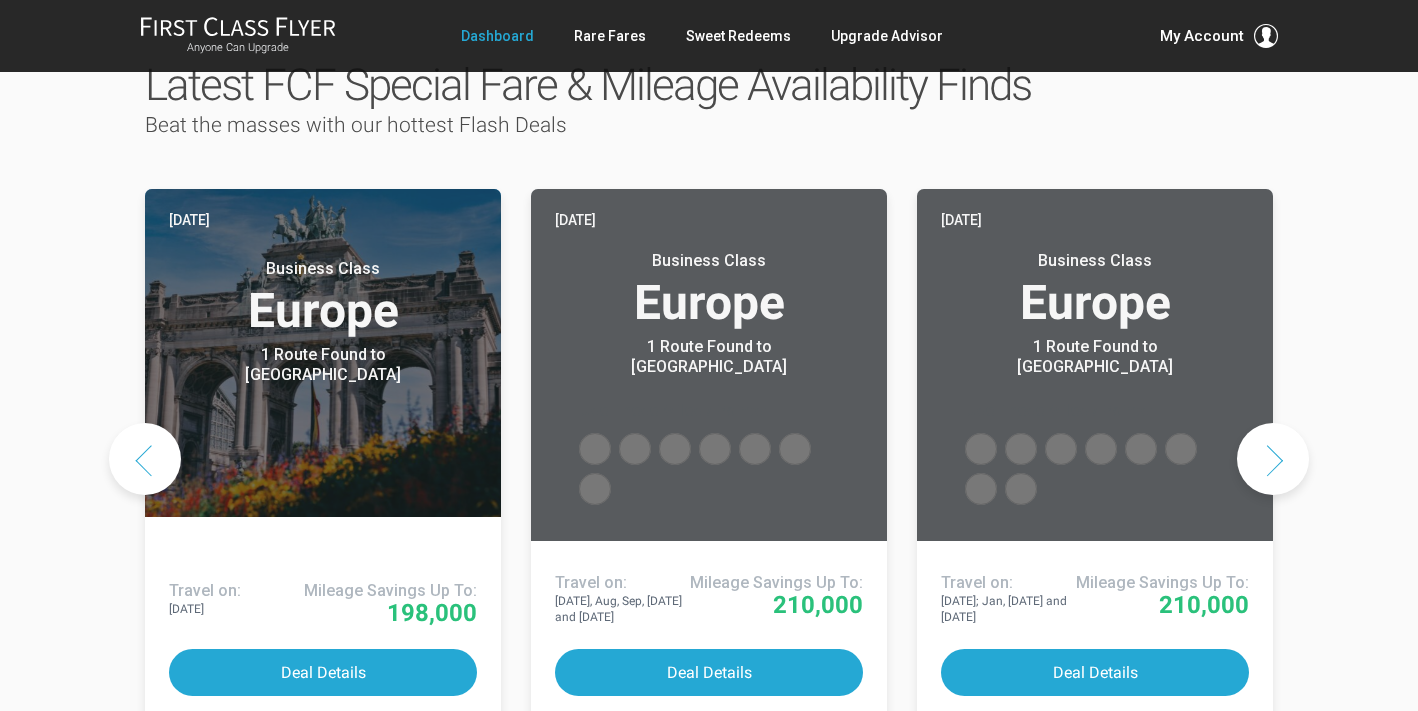 click at bounding box center [1273, 459] 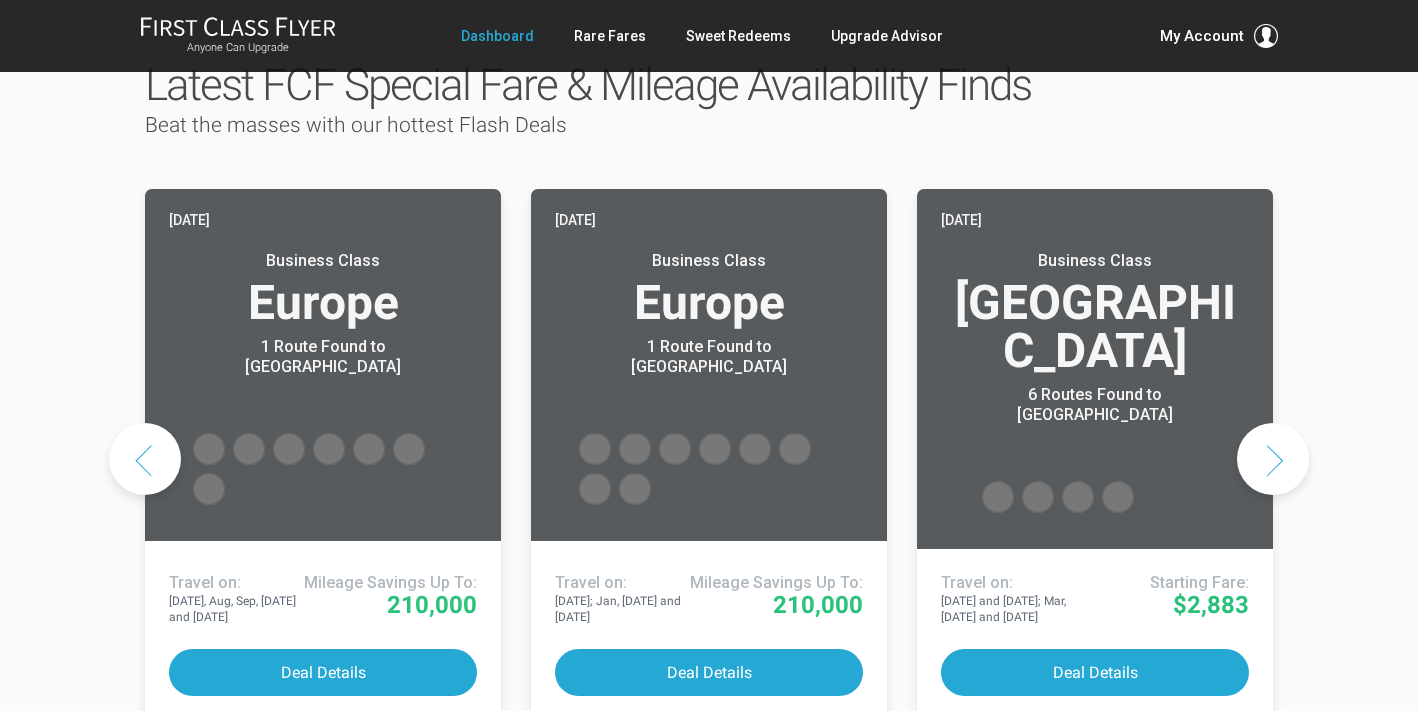 click at bounding box center (1273, 459) 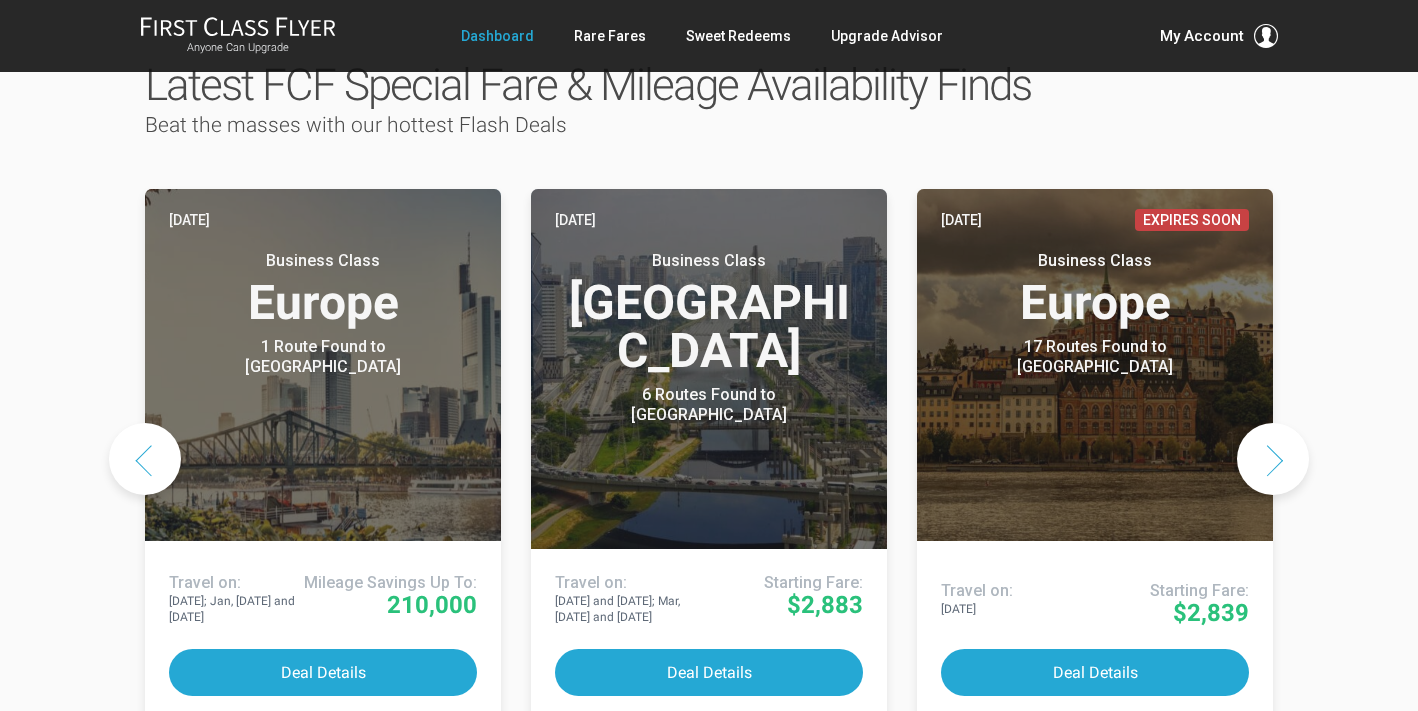 click at bounding box center (1273, 459) 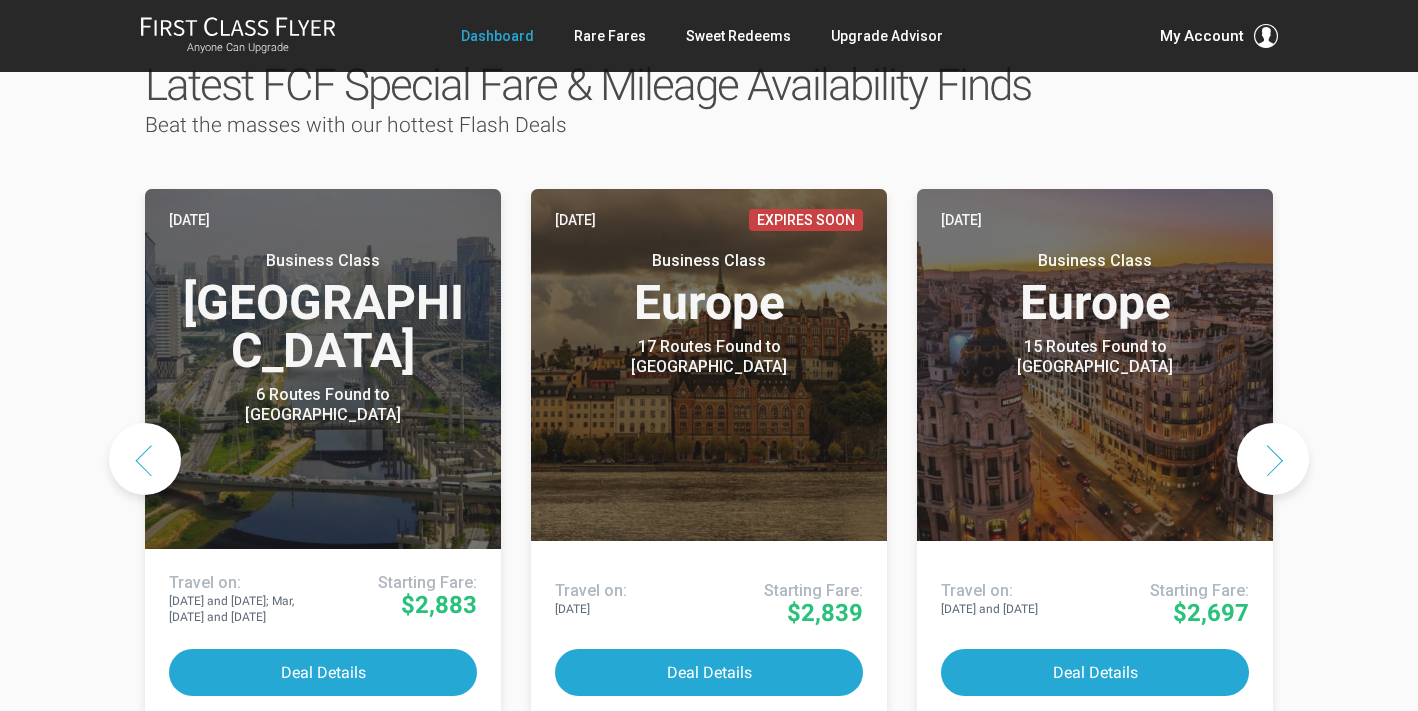 click at bounding box center (1273, 459) 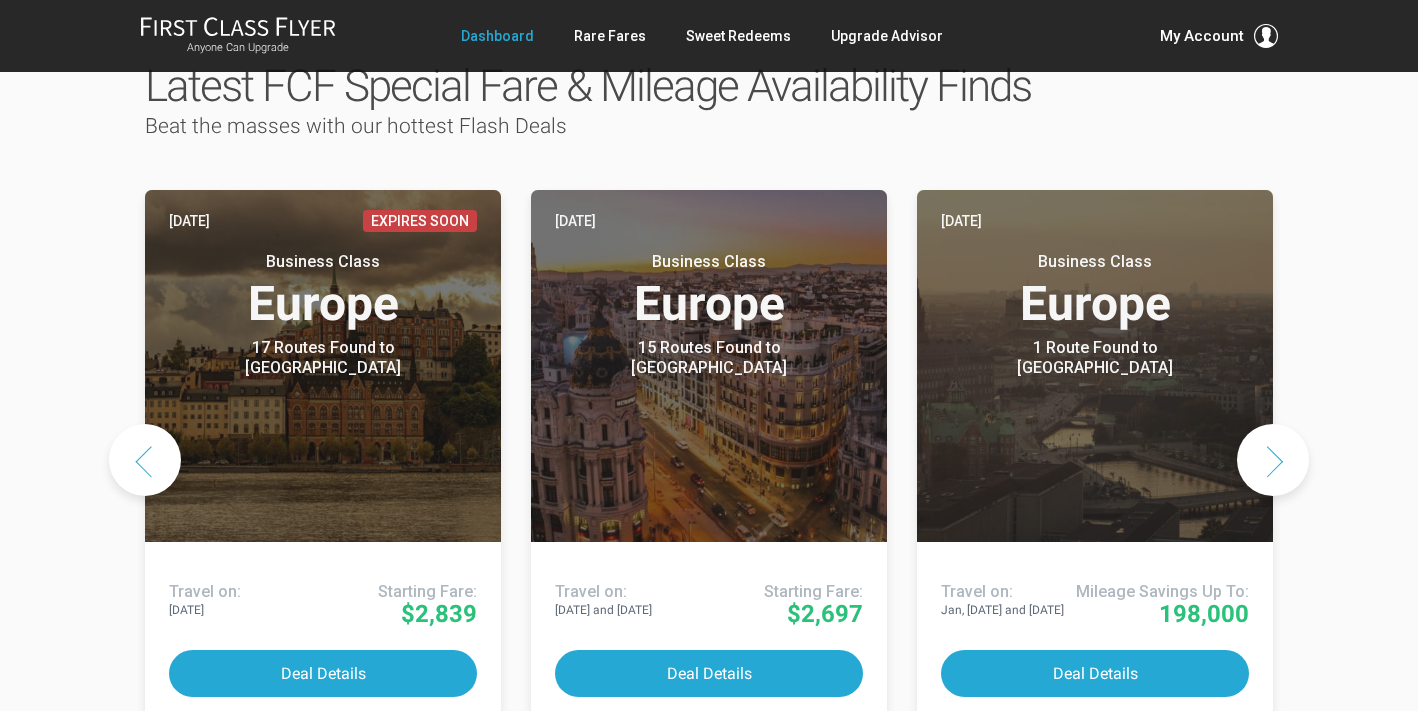 click at bounding box center [1273, 460] 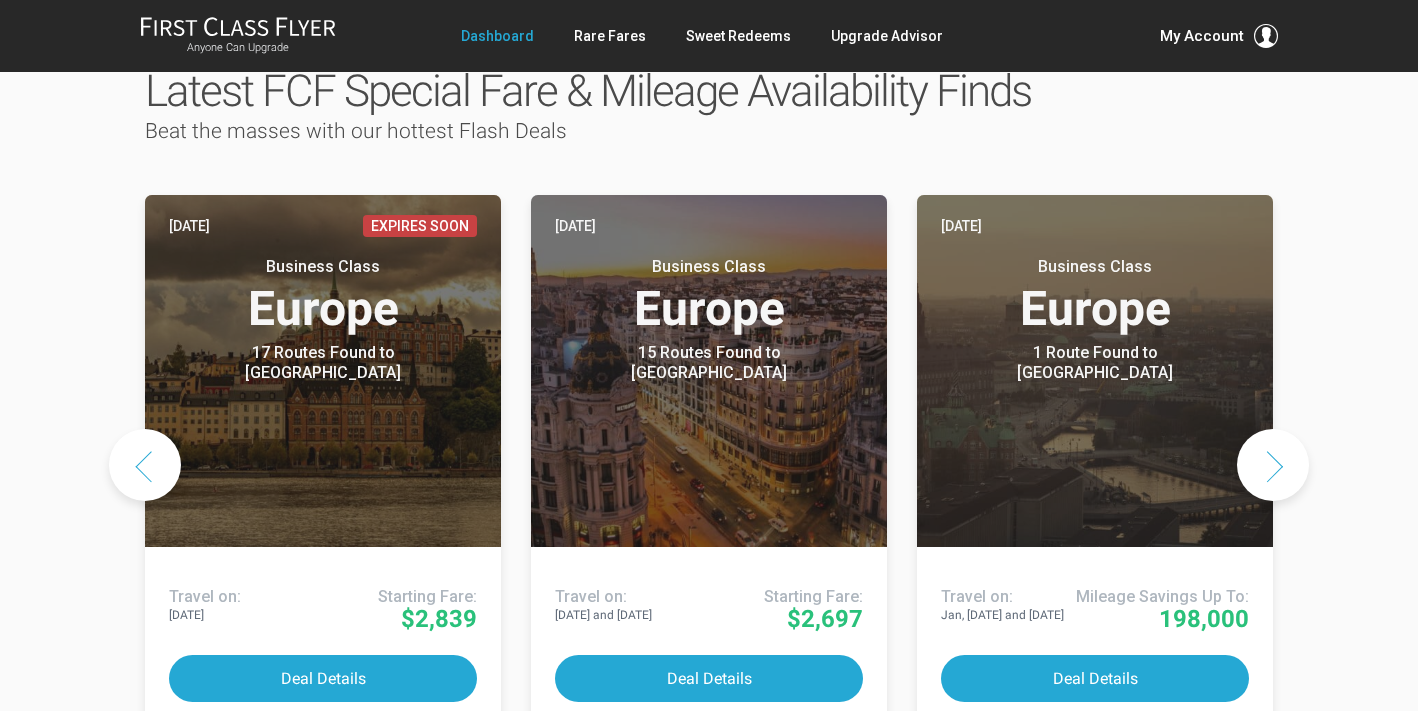 scroll, scrollTop: 1020, scrollLeft: 0, axis: vertical 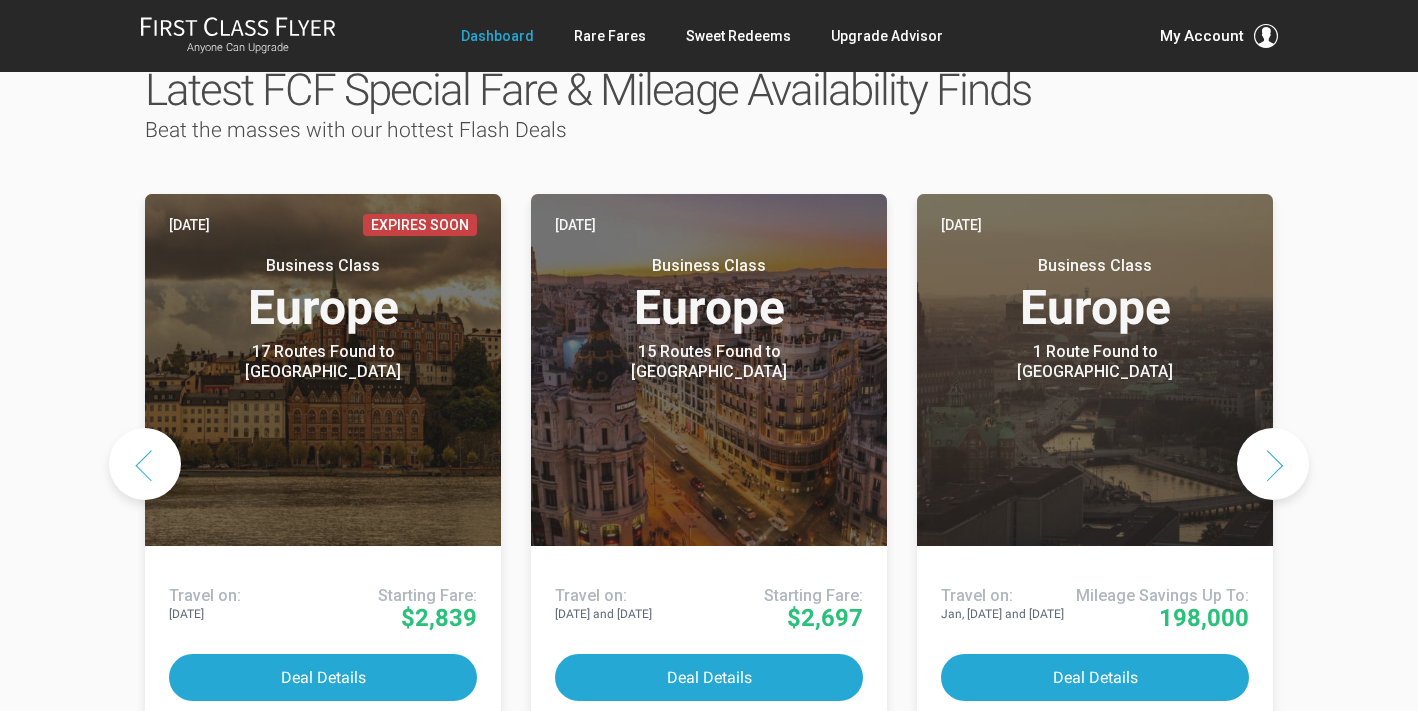click at bounding box center [1273, 464] 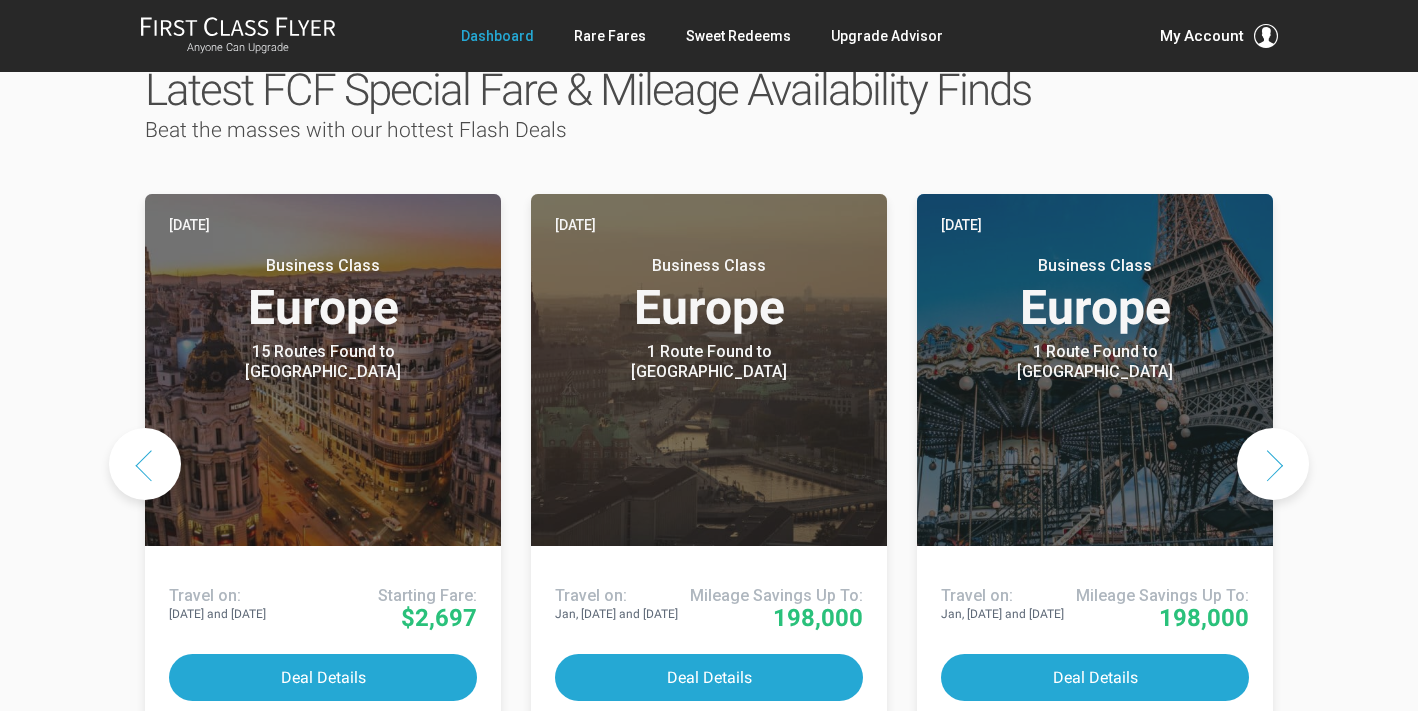 click at bounding box center (1273, 464) 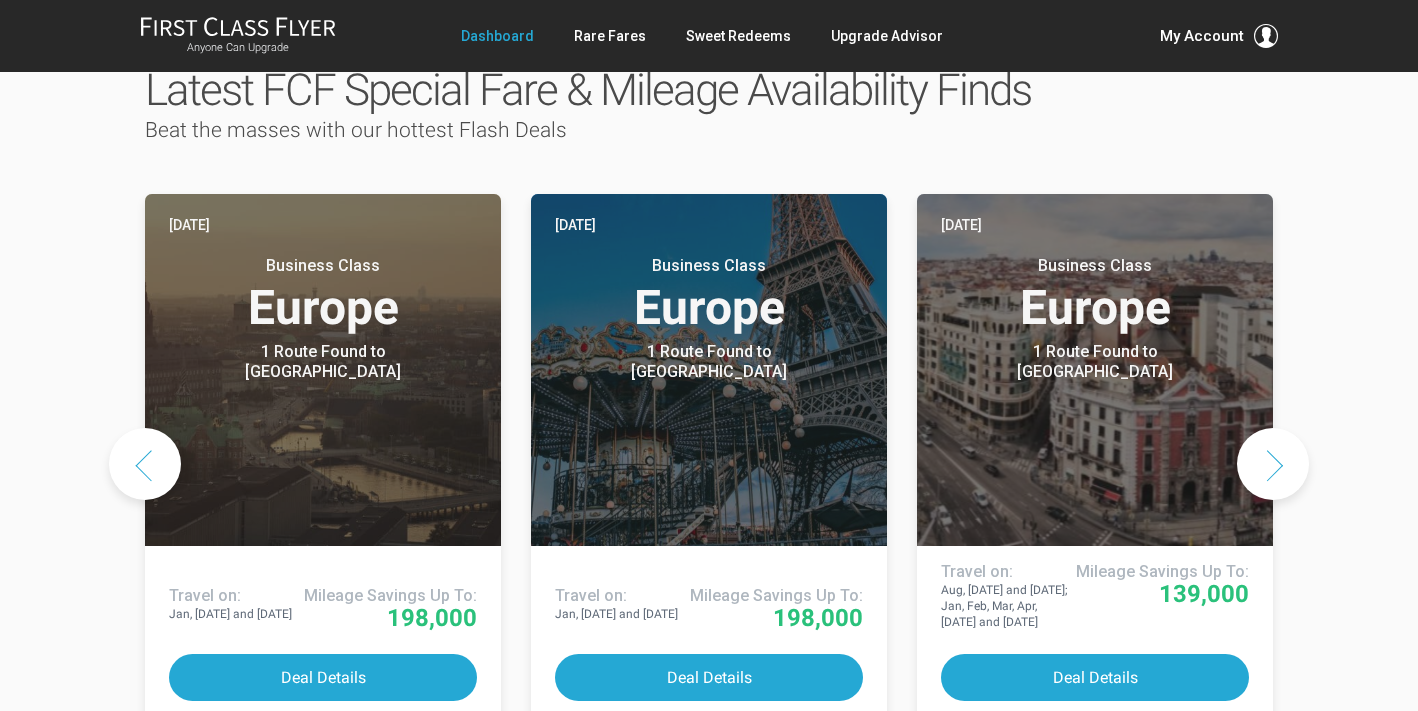 click at bounding box center (1273, 464) 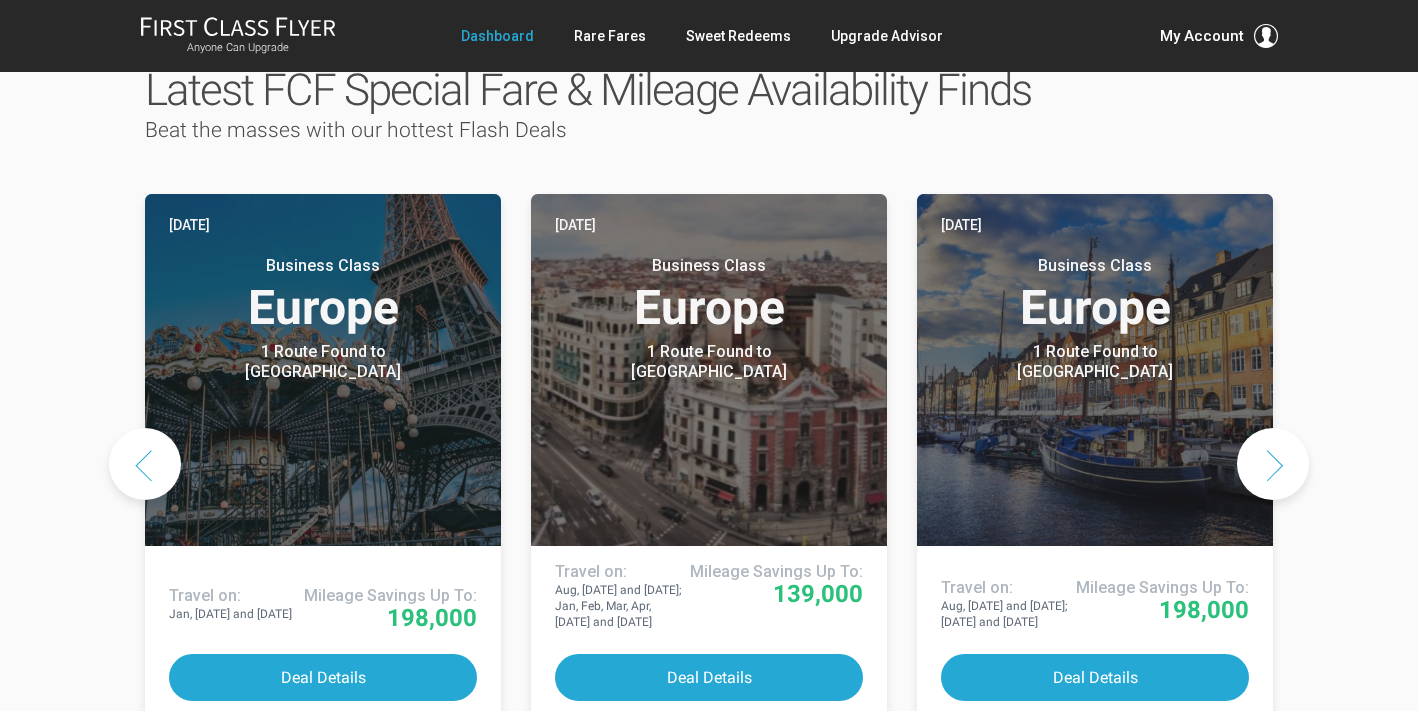 click at bounding box center [1273, 464] 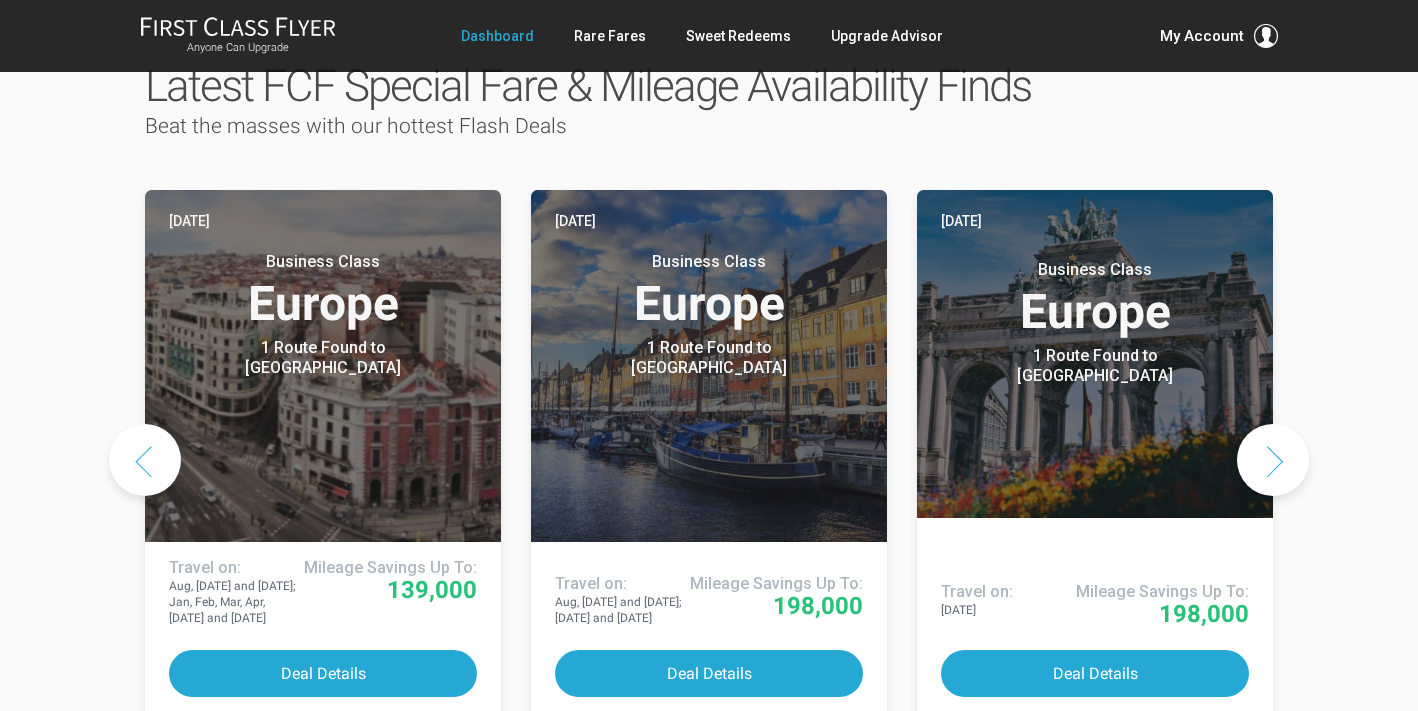 click at bounding box center [1273, 460] 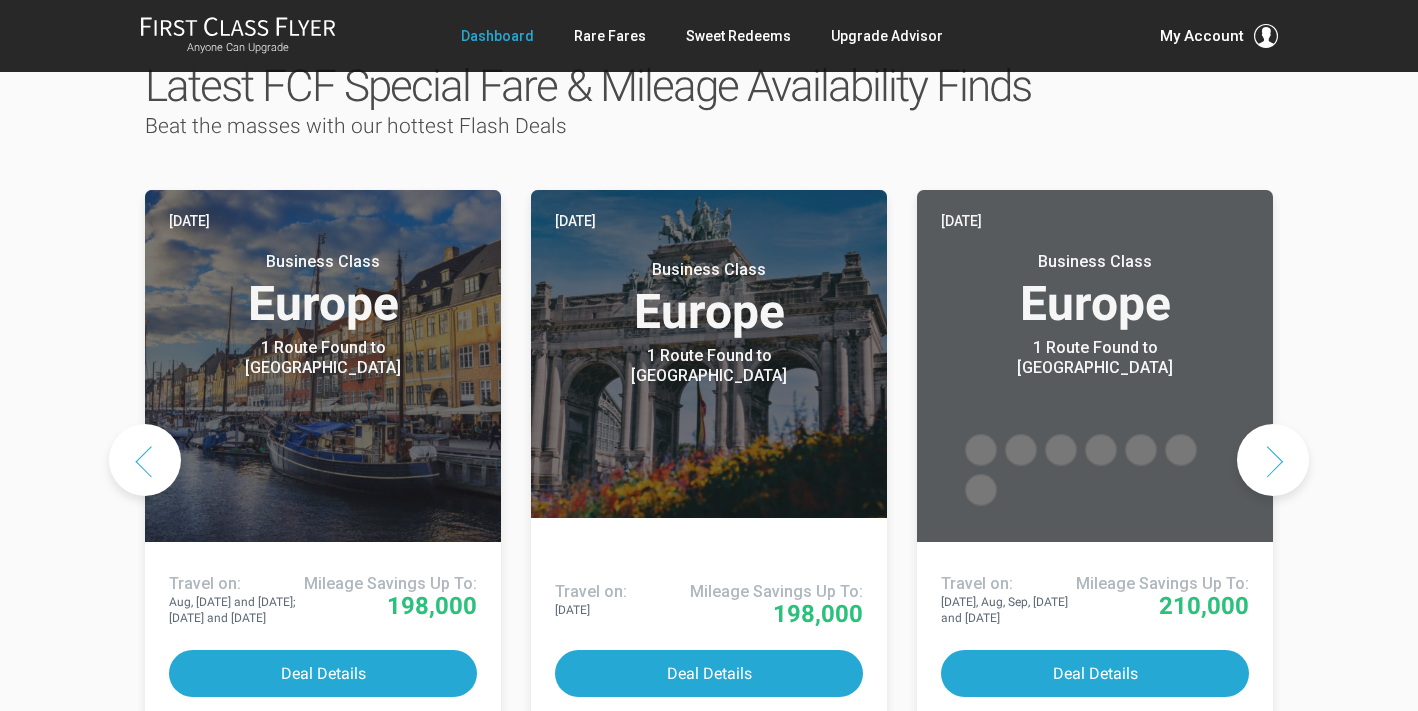 scroll, scrollTop: 1025, scrollLeft: 0, axis: vertical 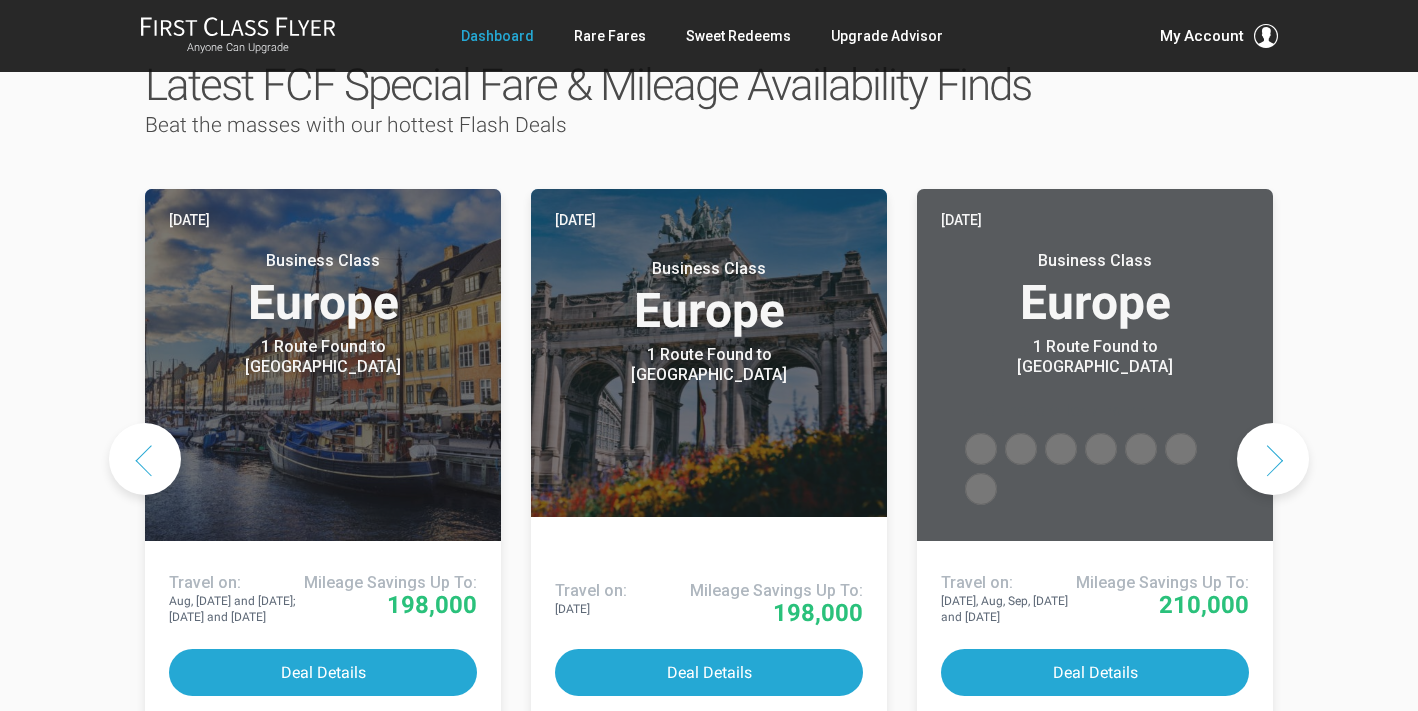 click at bounding box center [1273, 459] 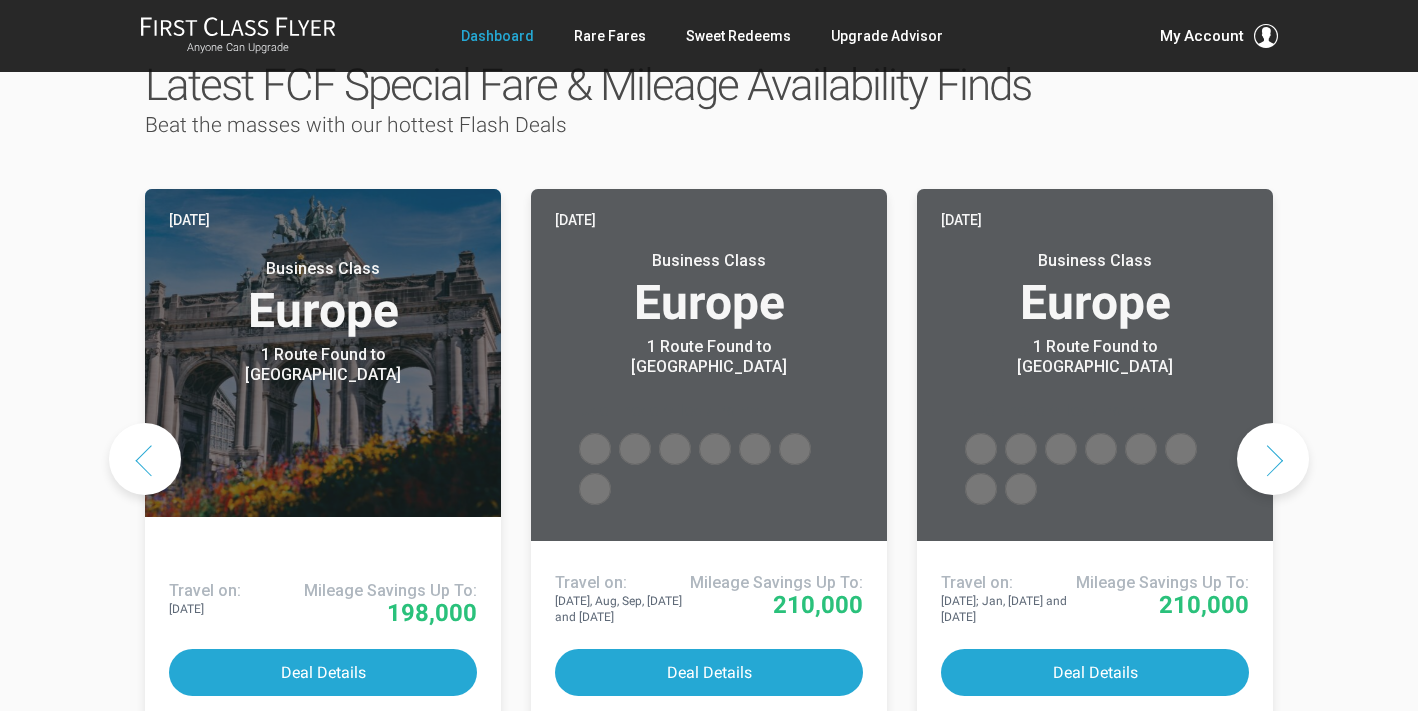 click at bounding box center (1273, 459) 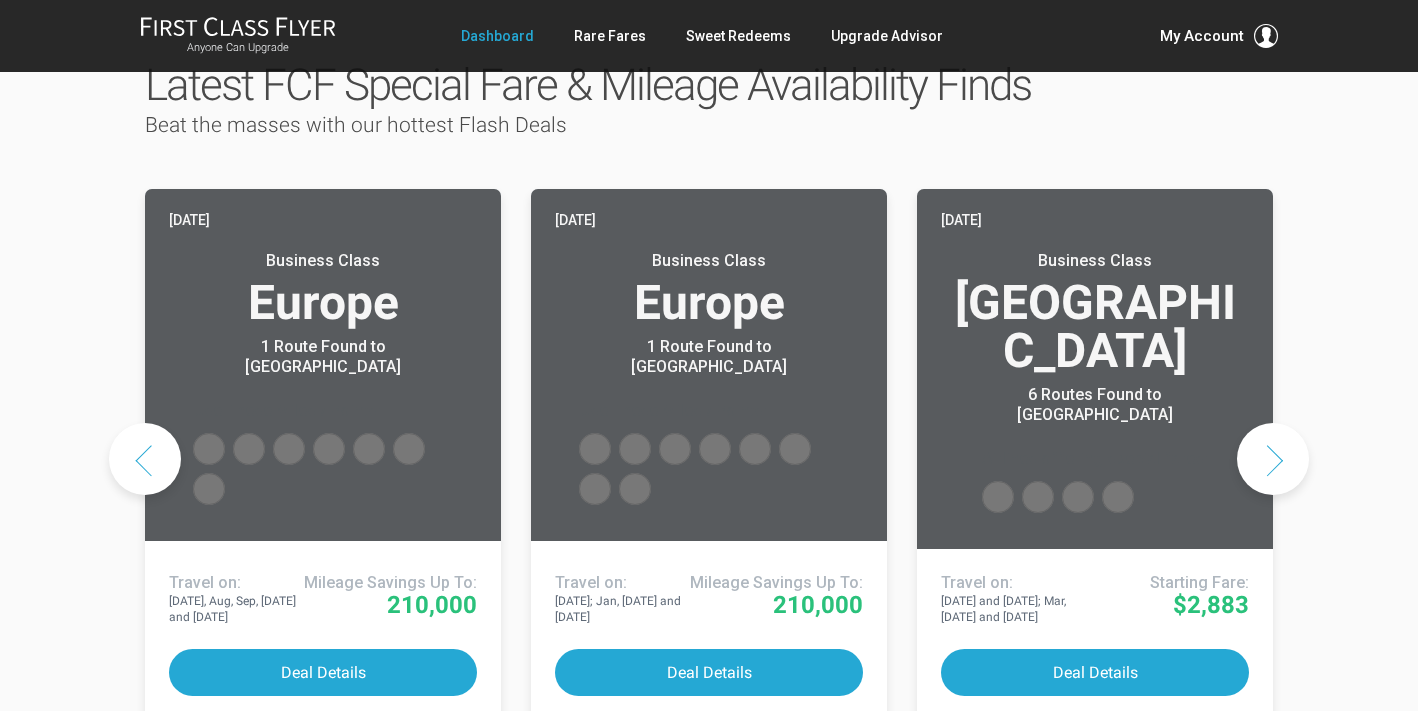 click at bounding box center (1273, 459) 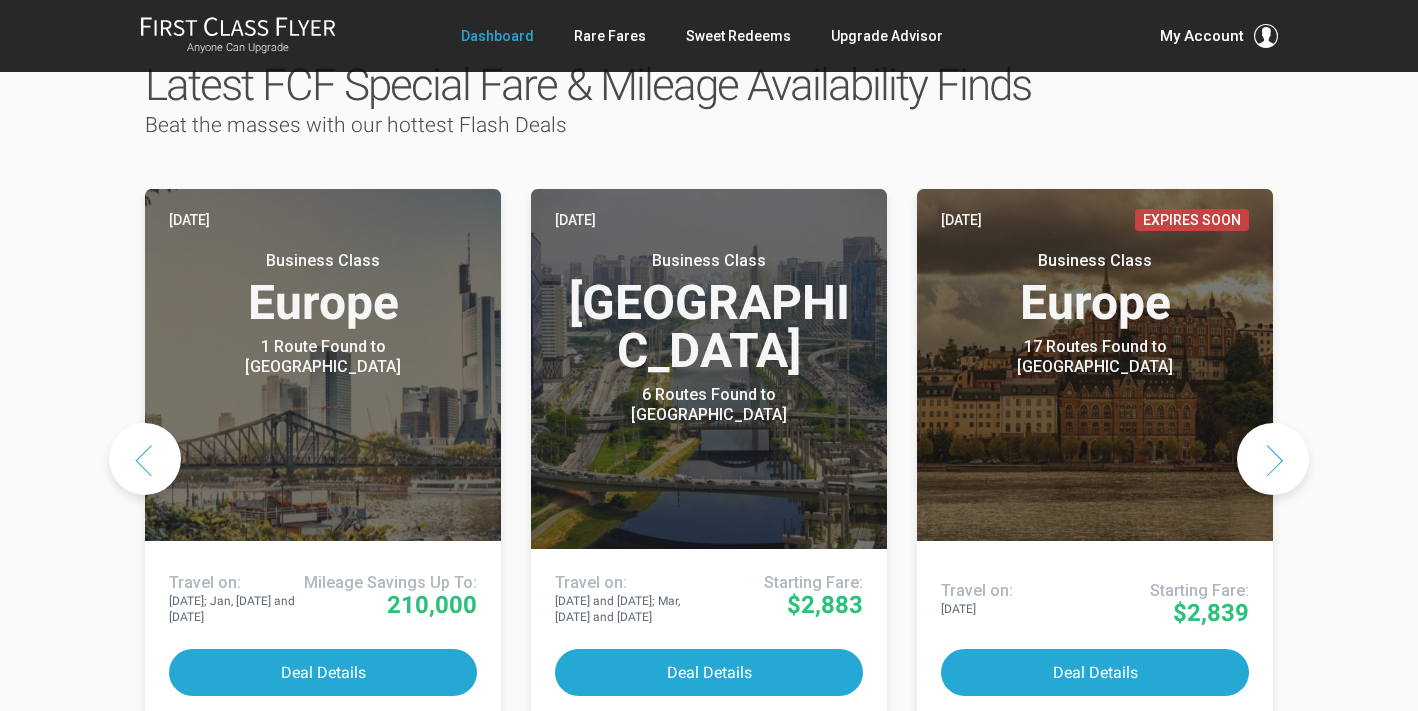 scroll, scrollTop: 1027, scrollLeft: 0, axis: vertical 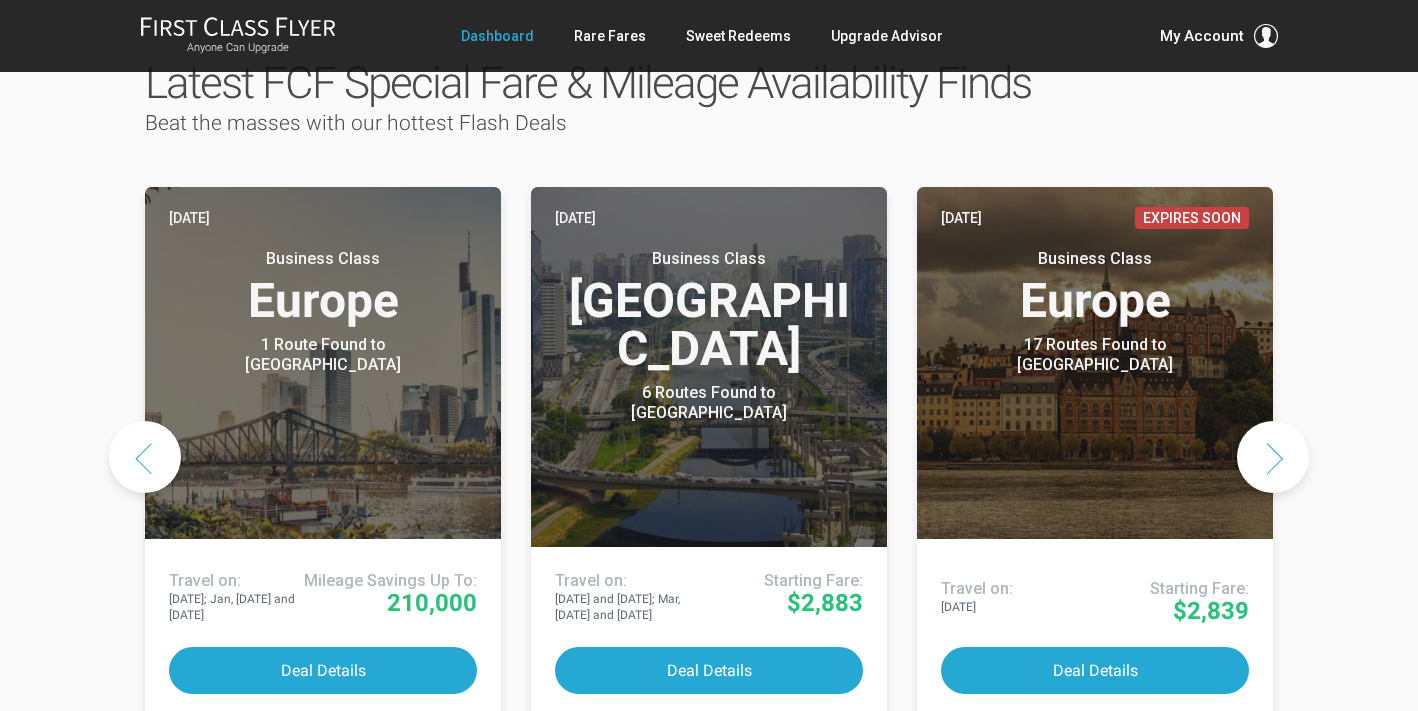 click at bounding box center (1273, 457) 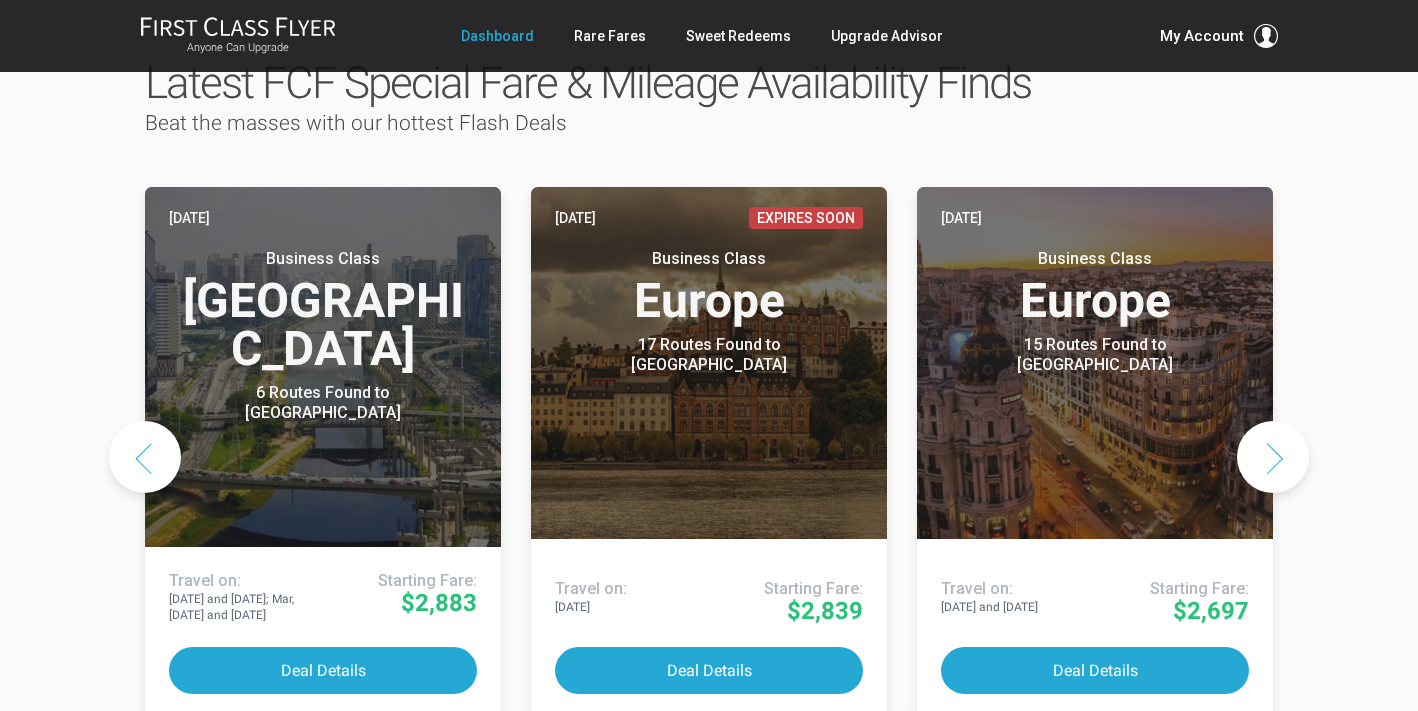 click at bounding box center [1273, 457] 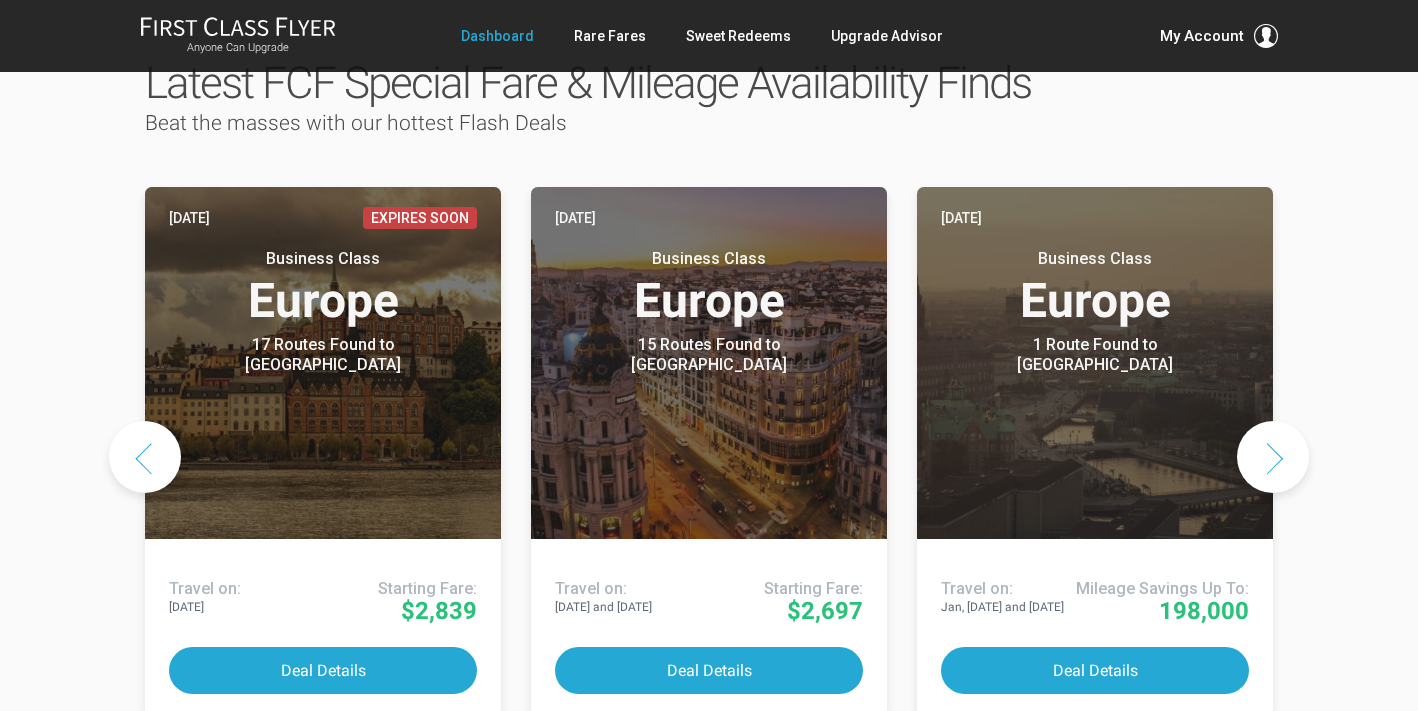 click at bounding box center (1273, 457) 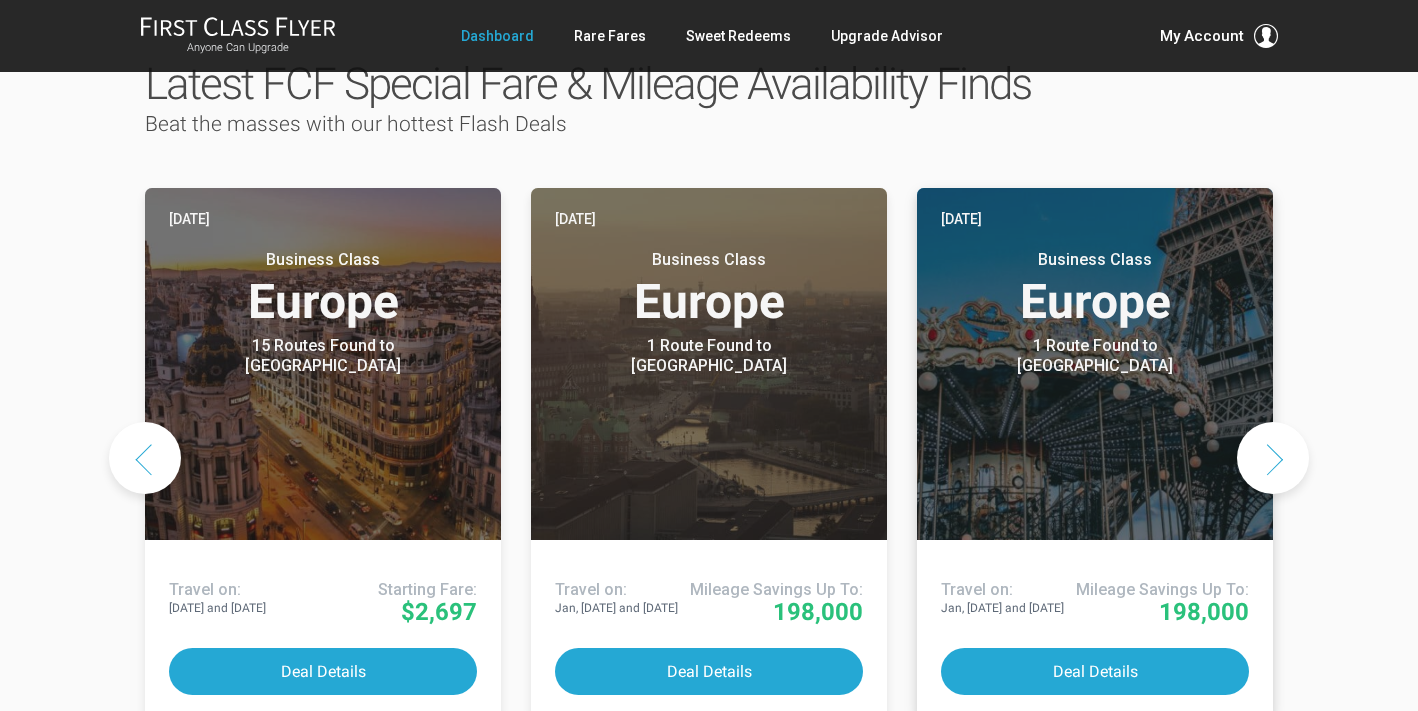 scroll, scrollTop: 1023, scrollLeft: 0, axis: vertical 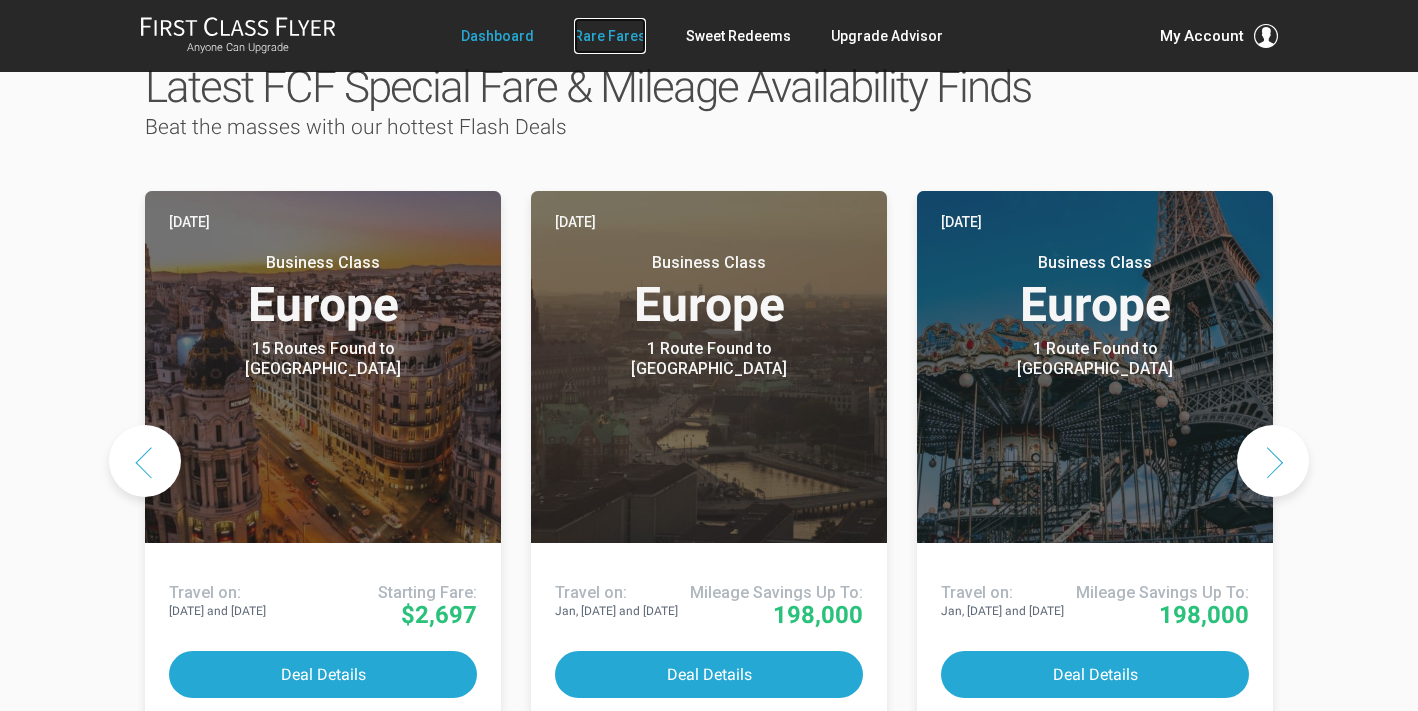 click on "Rare Fares" at bounding box center [610, 36] 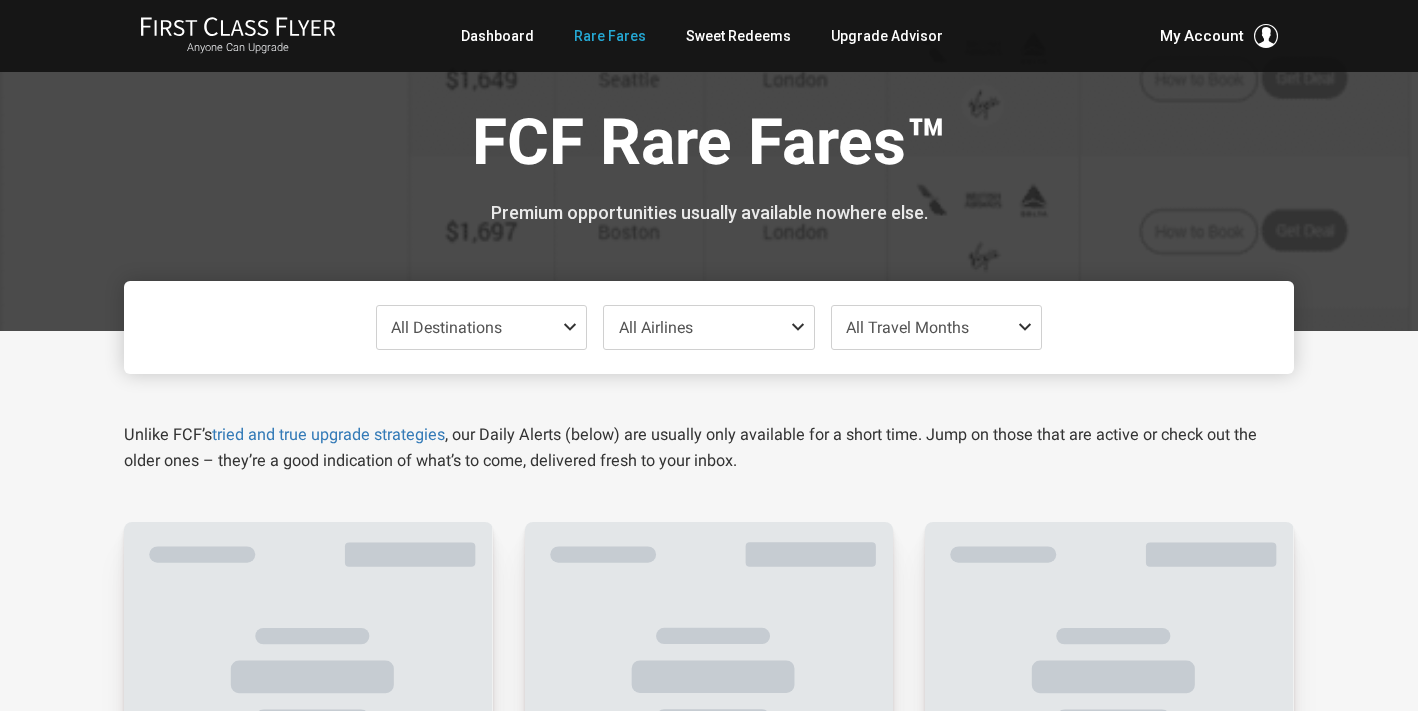 scroll, scrollTop: 0, scrollLeft: 0, axis: both 